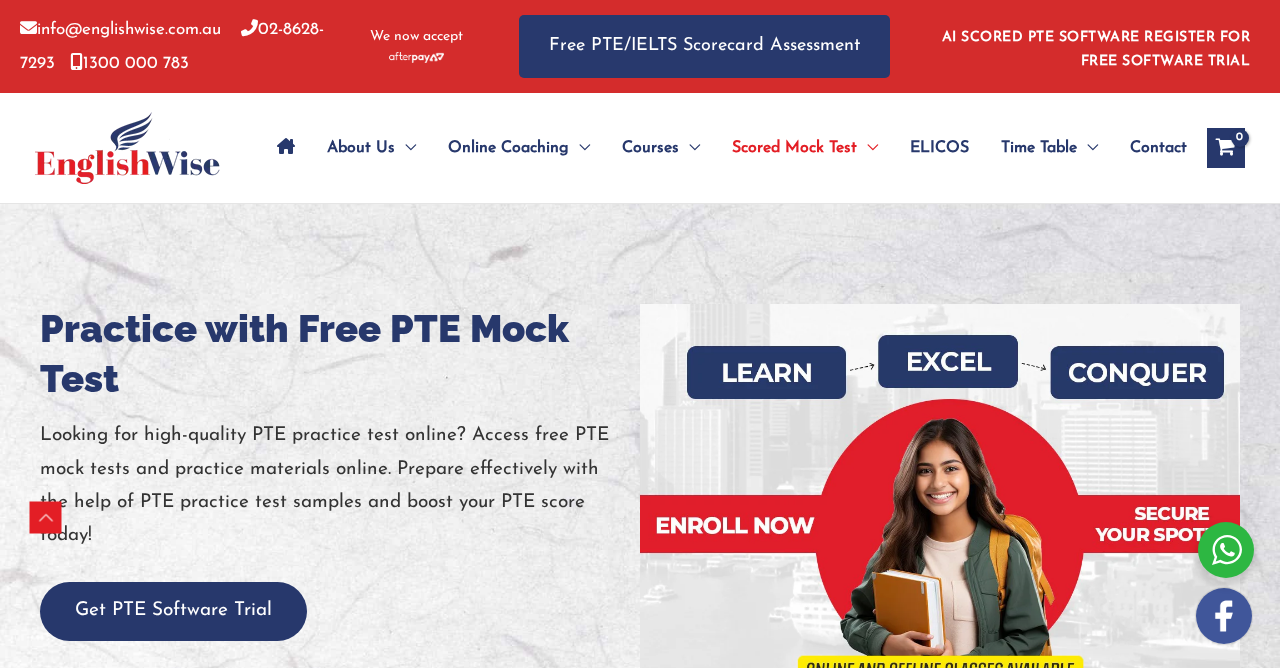 scroll, scrollTop: 350, scrollLeft: 0, axis: vertical 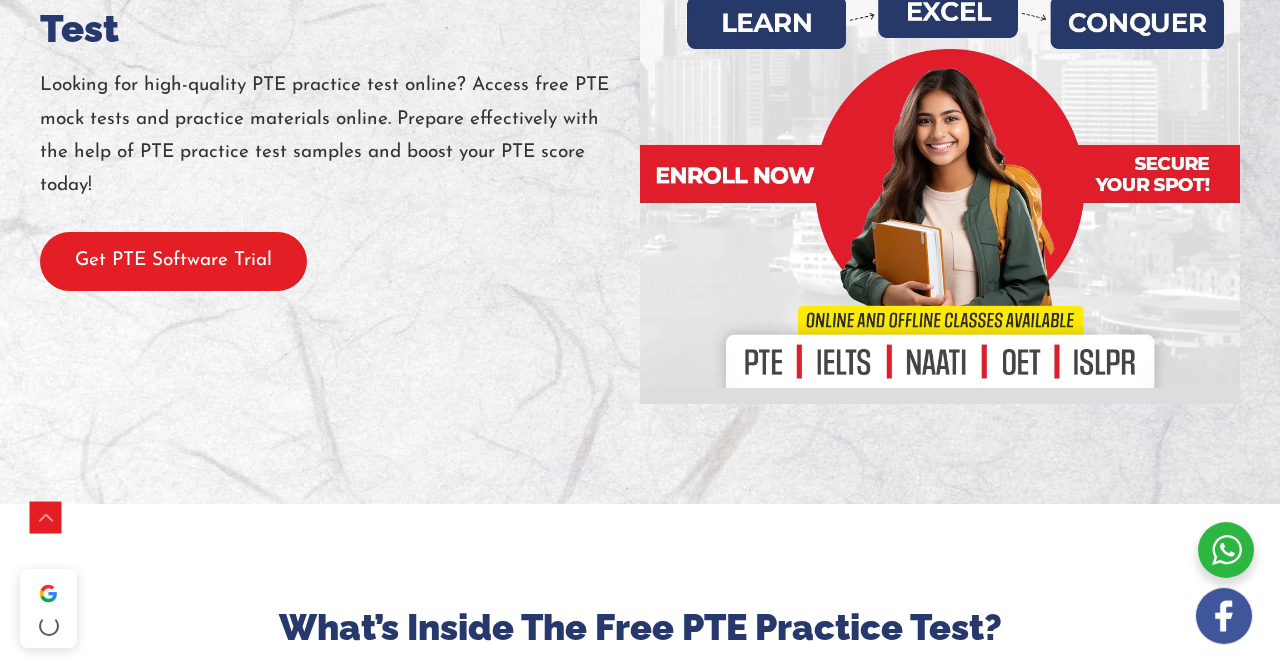 click on "Get PTE Software Trial" at bounding box center [173, 261] 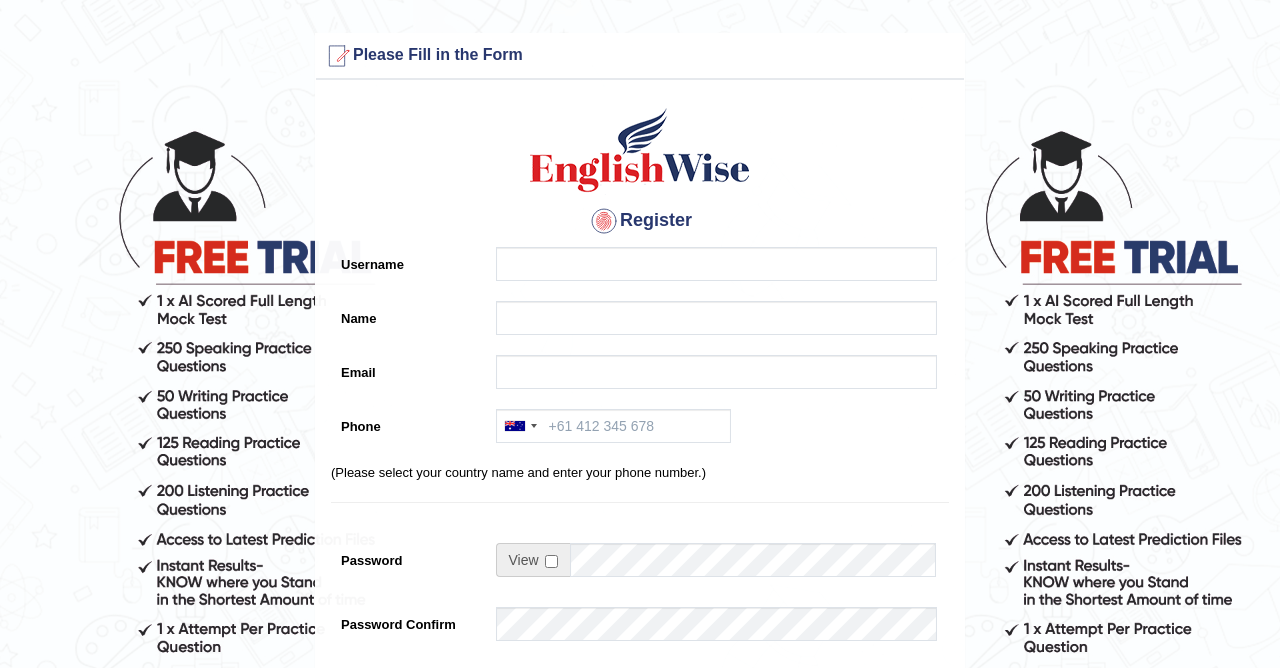 scroll, scrollTop: 0, scrollLeft: 0, axis: both 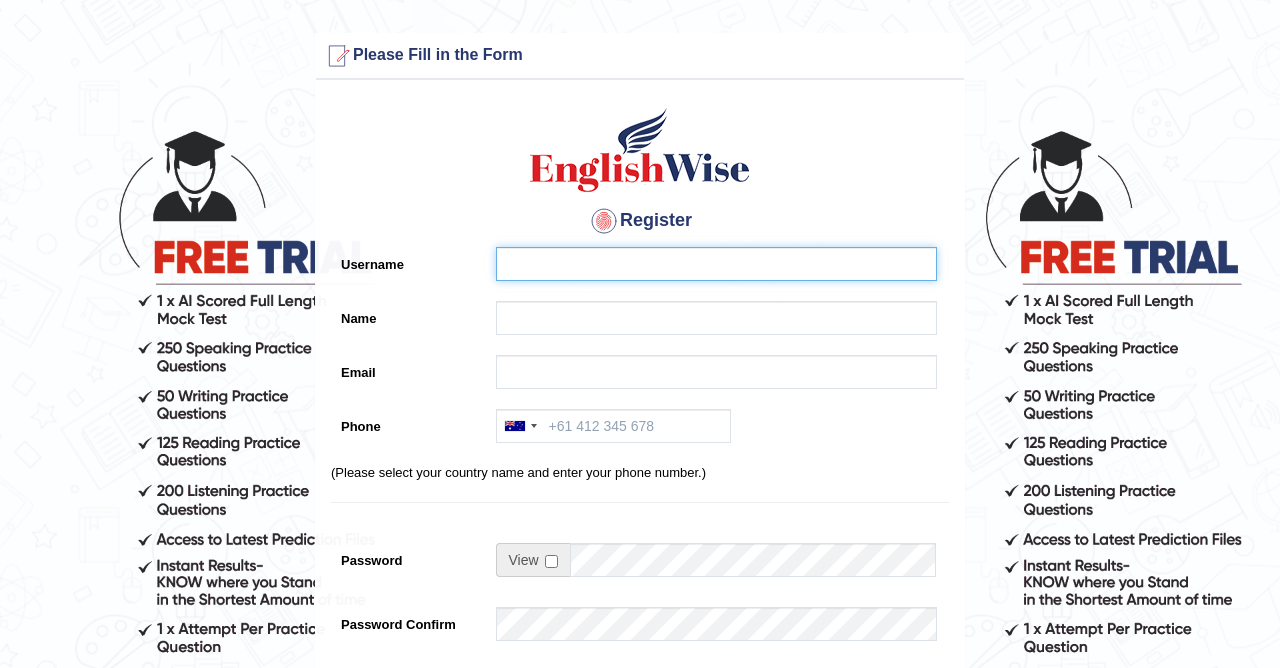 click on "Username" at bounding box center (716, 264) 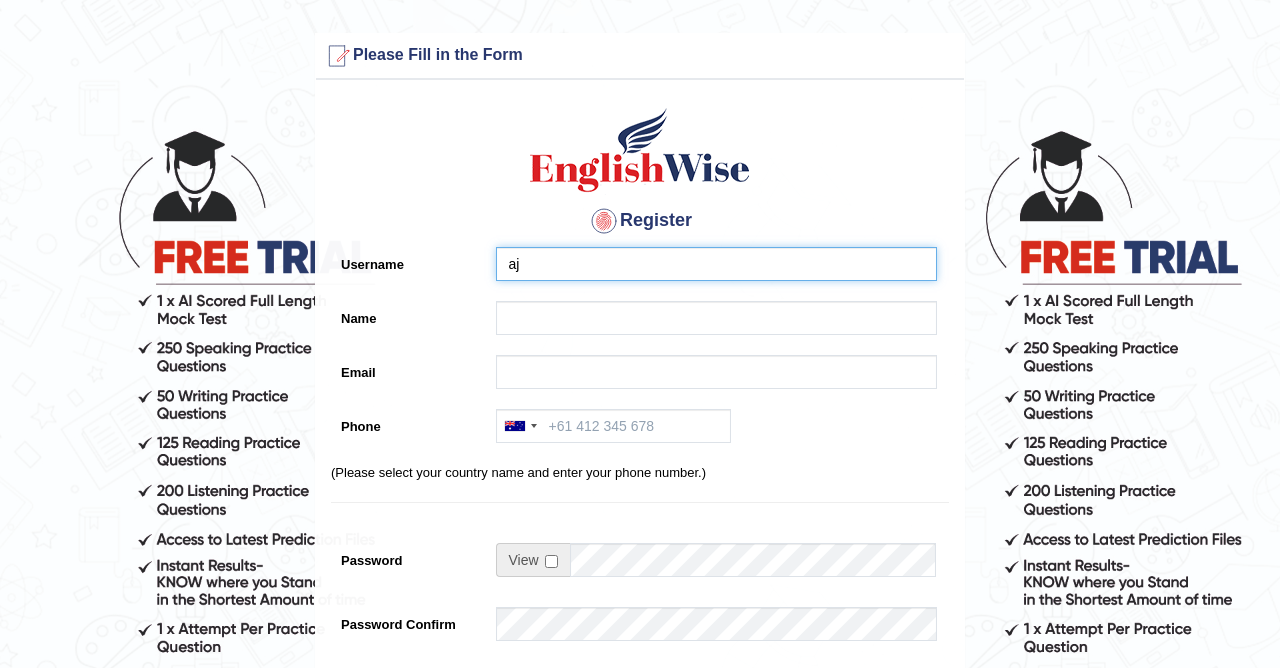 type on "aj" 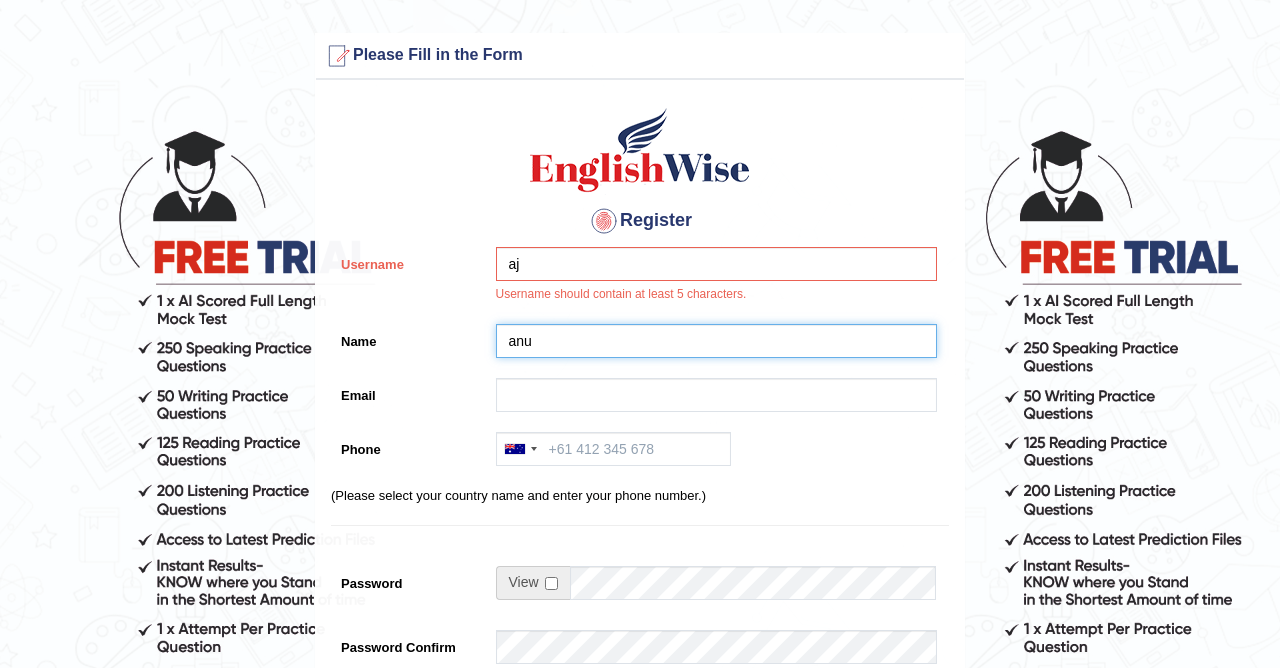type on "anu" 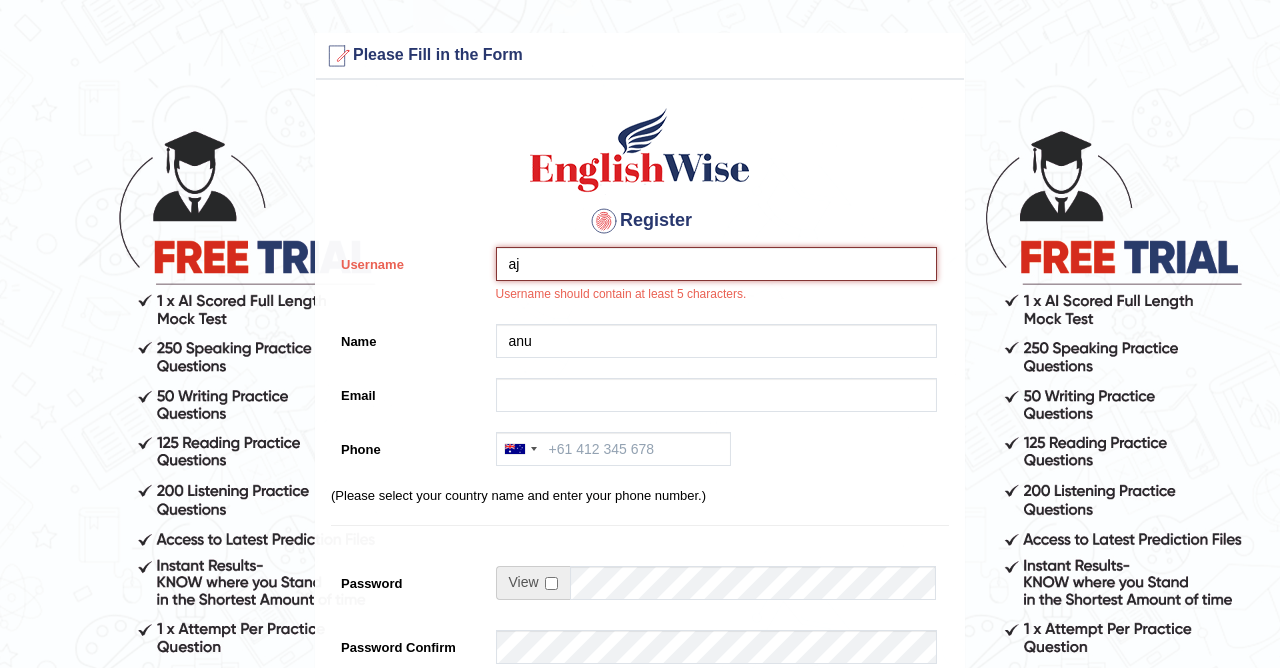 click on "aj" at bounding box center (716, 264) 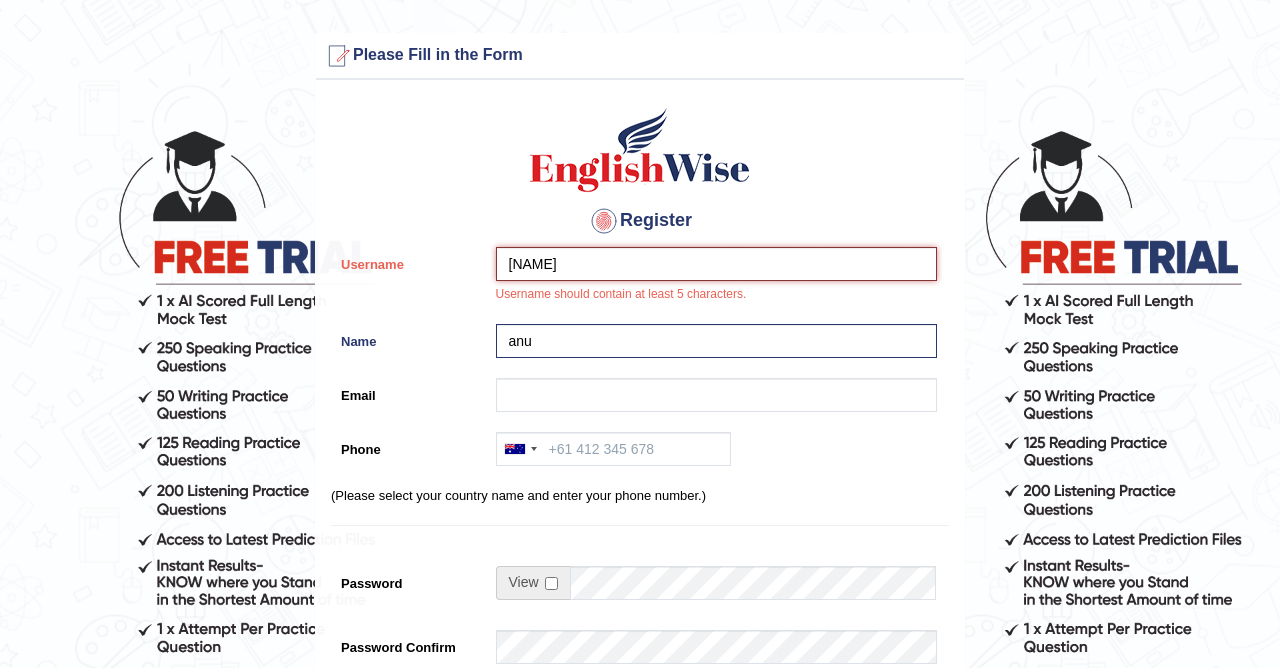 type on "ajeev" 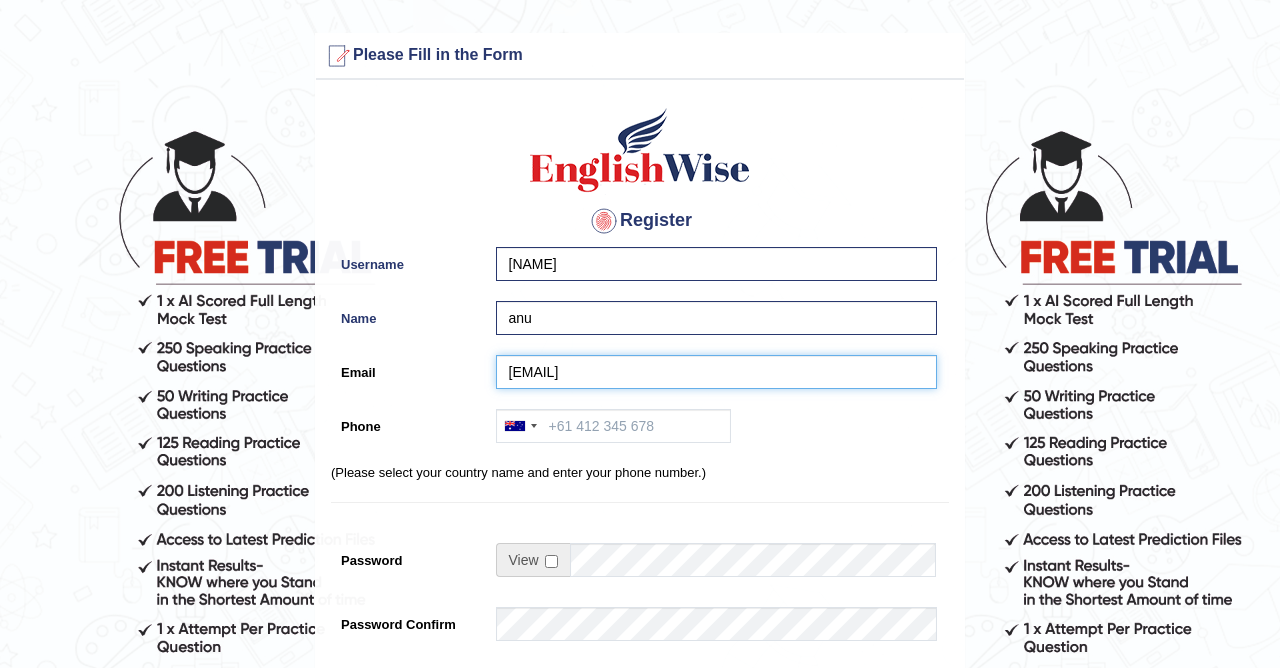 type on "anushyanathan@hotmail.com" 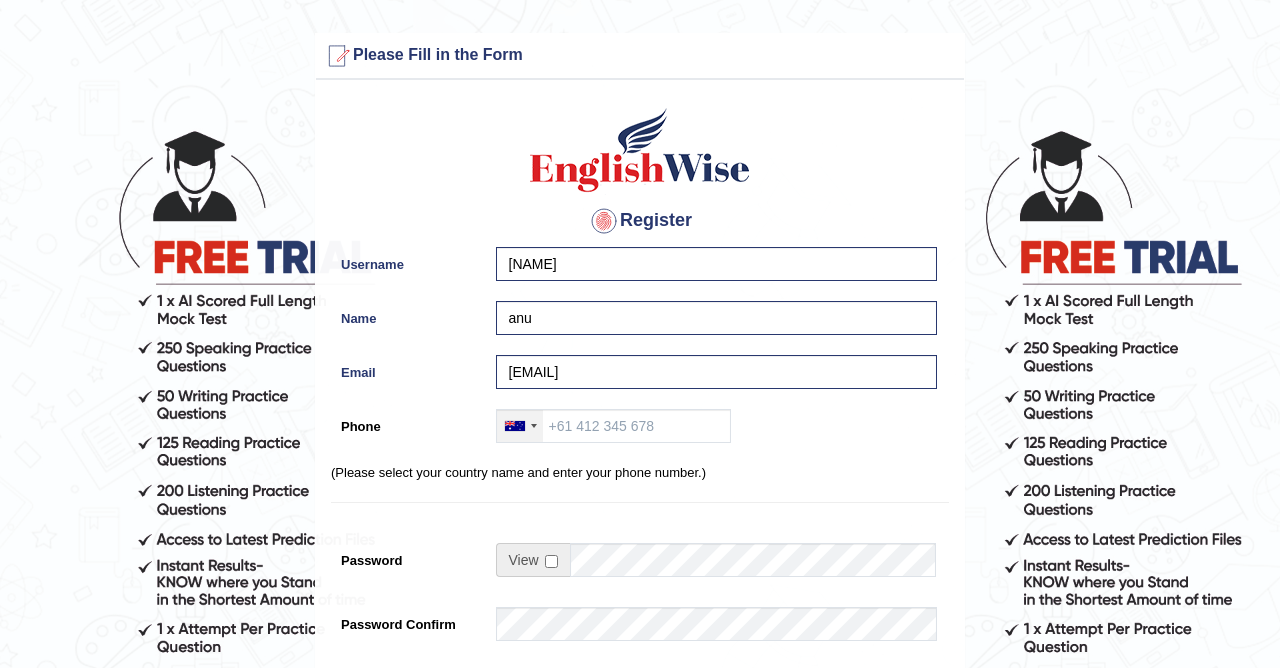 click at bounding box center (520, 426) 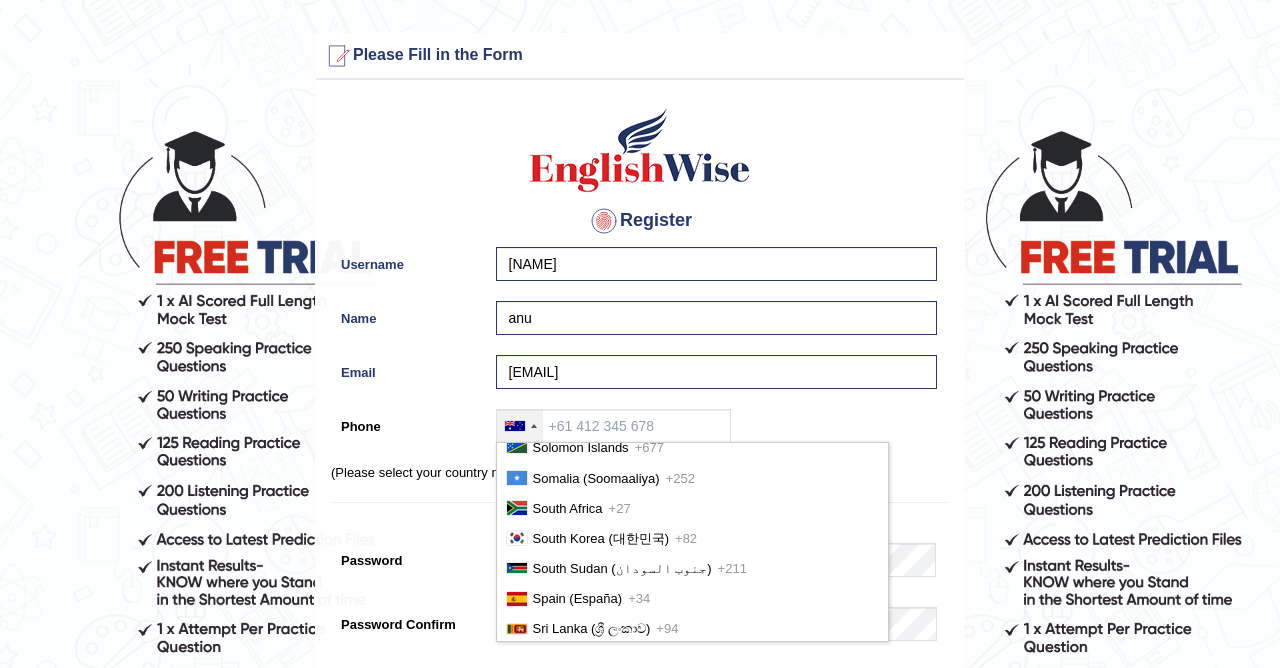 scroll, scrollTop: 6400, scrollLeft: 0, axis: vertical 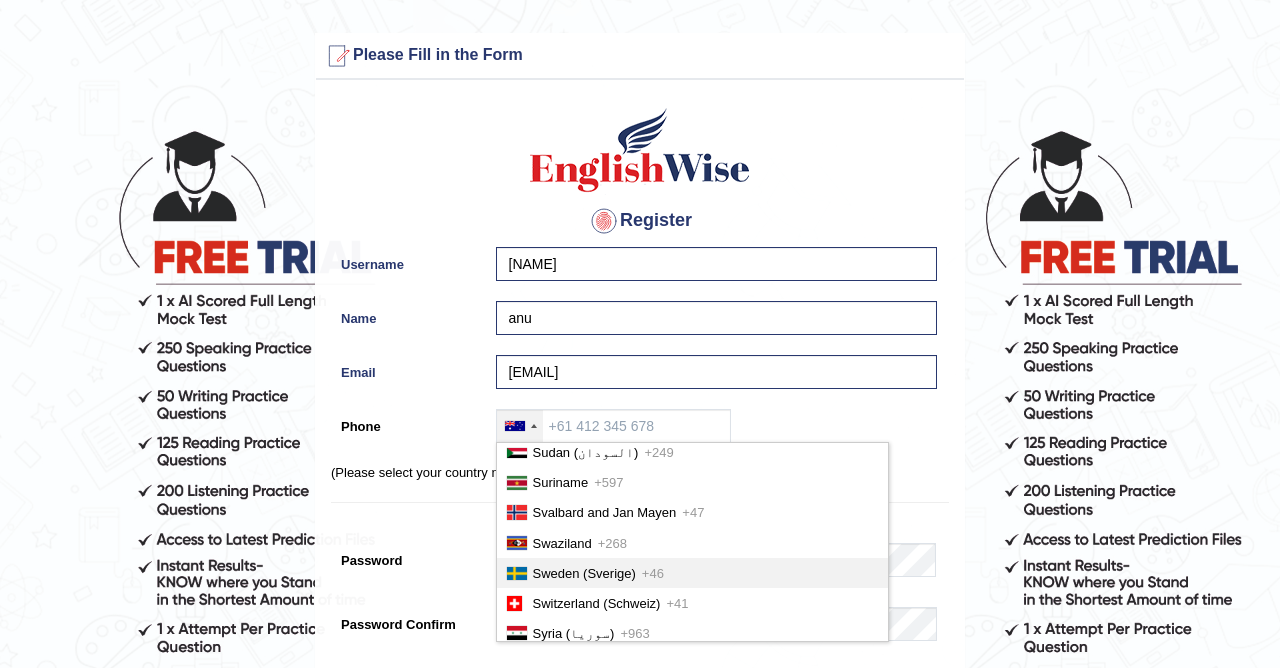 click on "Australia +61 India (भारत) +91 New Zealand +64 United States +1 Canada +1 United Arab Emirates (‫الإمارات العربية المتحدة‬‎) +971 Saudi Arabia (‫المملكة العربية السعودية‬‎) +966 Bahrain (‫البحرين‬‎) +973 Afghanistan (‫افغانستان‬‎) +93 Albania (Shqipëri) +355 Algeria (‫الجزائر‬‎) +213 American Samoa +1 Andorra +376 Angola +244 Anguilla +1 Antigua and Barbuda +1 Argentina +54 Armenia (Հայաստան) +374 Aruba +297 Australia +61 Austria (Österreich) +43 Azerbaijan (Azərbaycan) +994 Bahamas +1 Bahrain (‫البحرين‬‎) +973 Bangladesh (বাংলাদেশ) +880 Barbados +1 Belarus (Беларусь) +375 Belgium (België) +32 Belize +501 Benin (Bénin) +229 Bermuda +1 Bhutan (འབྲུག) +975 Bolivia +591 Bosnia and Herzegovina (Босна и Херцеговина) +387 Botswana +267 Brazil (Brasil) +55 British Indian Ocean Territory +246 British Virgin Islands +1 Brunei +673 +359 +1" at bounding box center [693, 542] 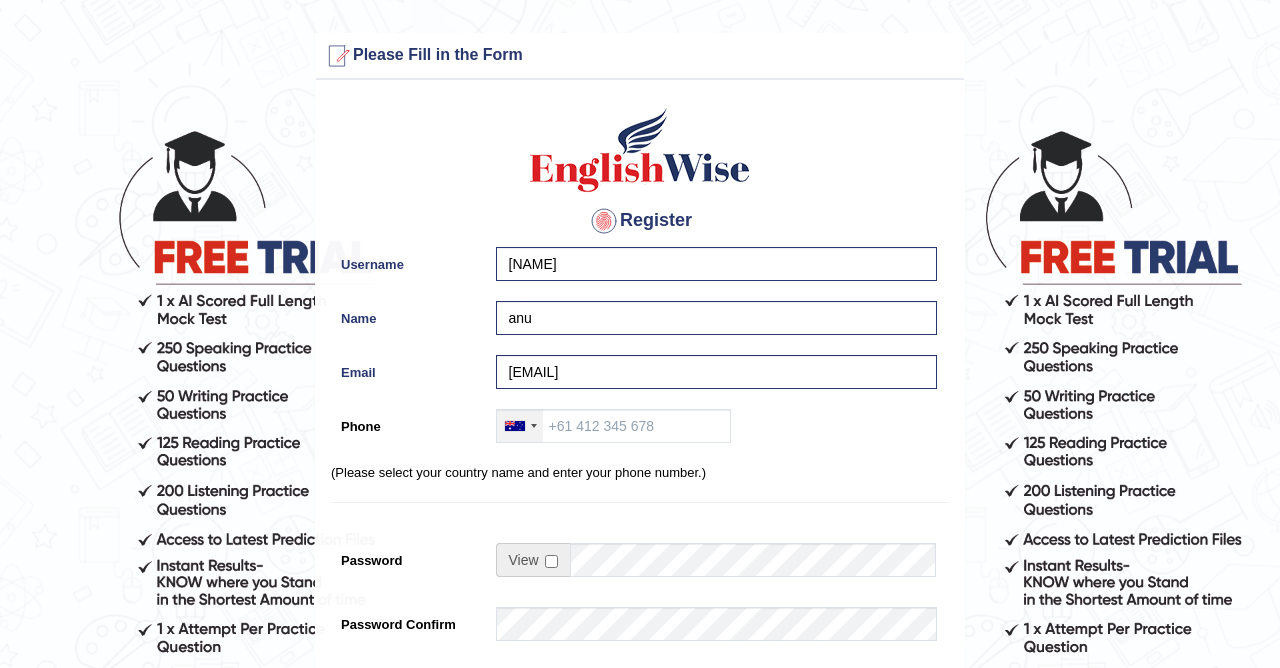 click at bounding box center [520, 426] 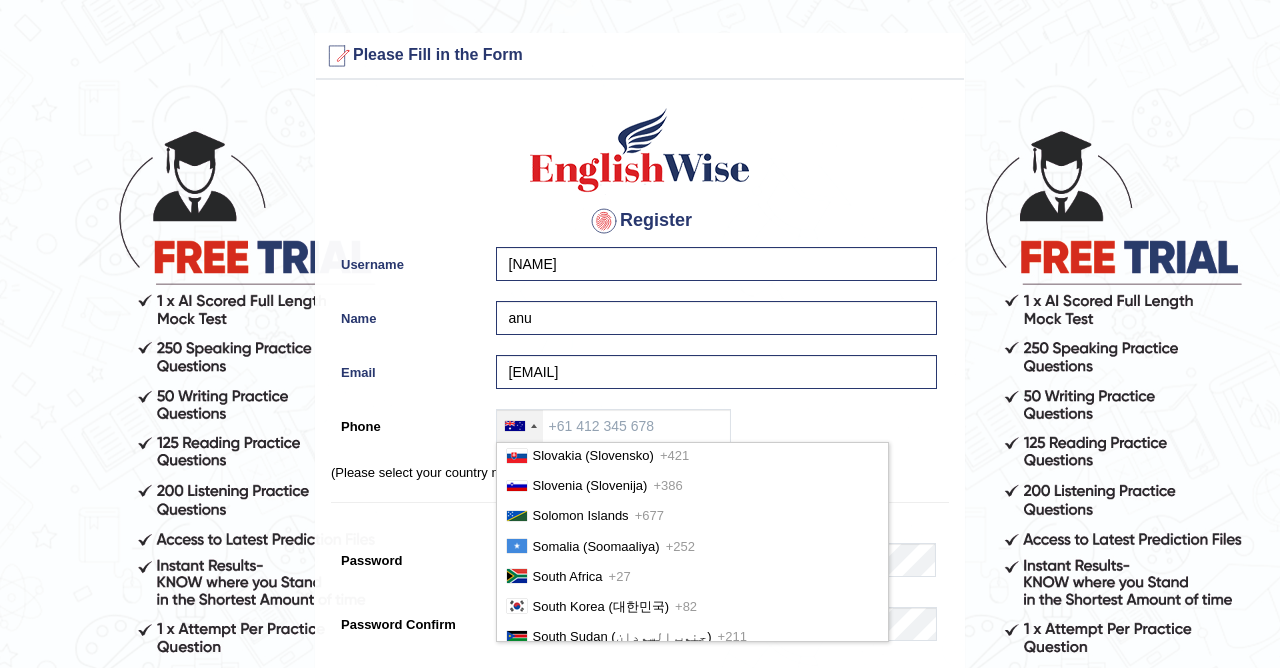 scroll, scrollTop: 5943, scrollLeft: 0, axis: vertical 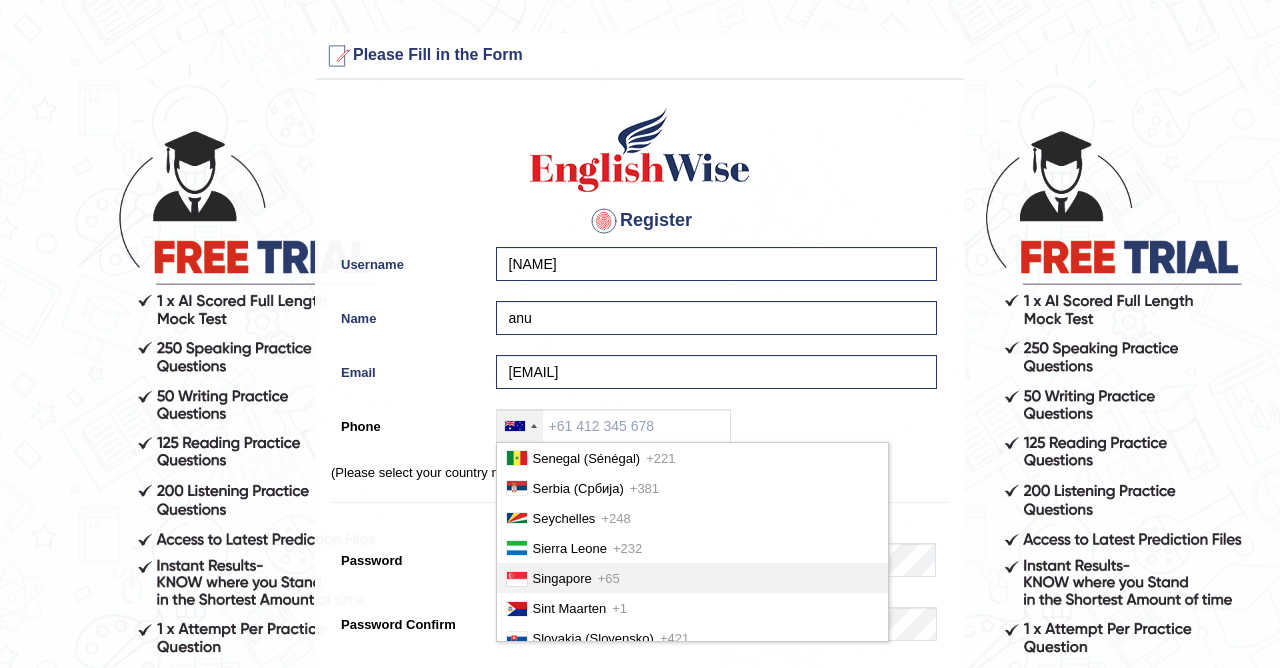 click at bounding box center (517, 579) 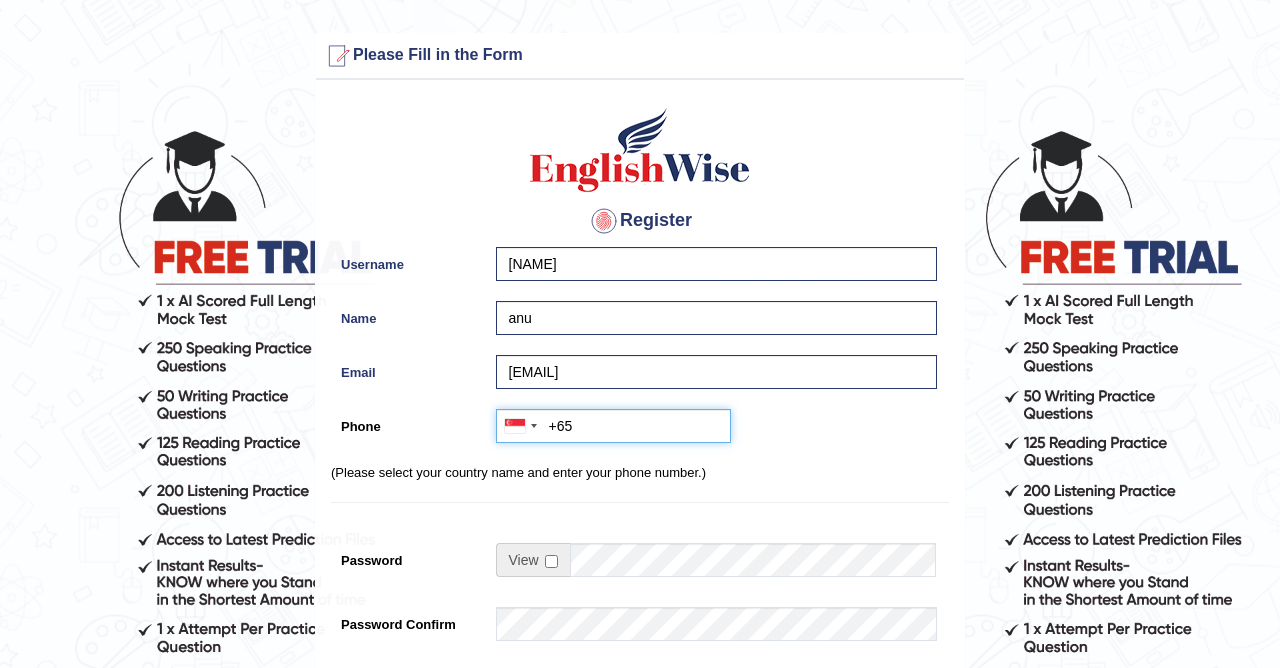 click on "+65" at bounding box center (613, 426) 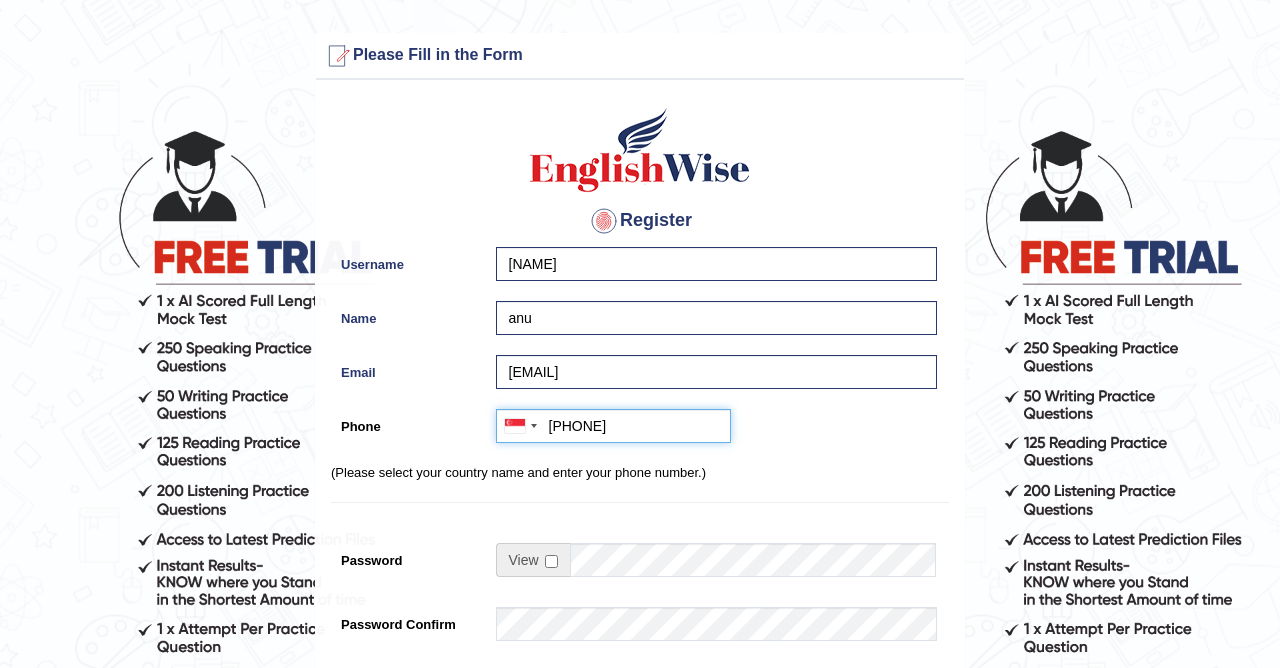 type on "+6589335653" 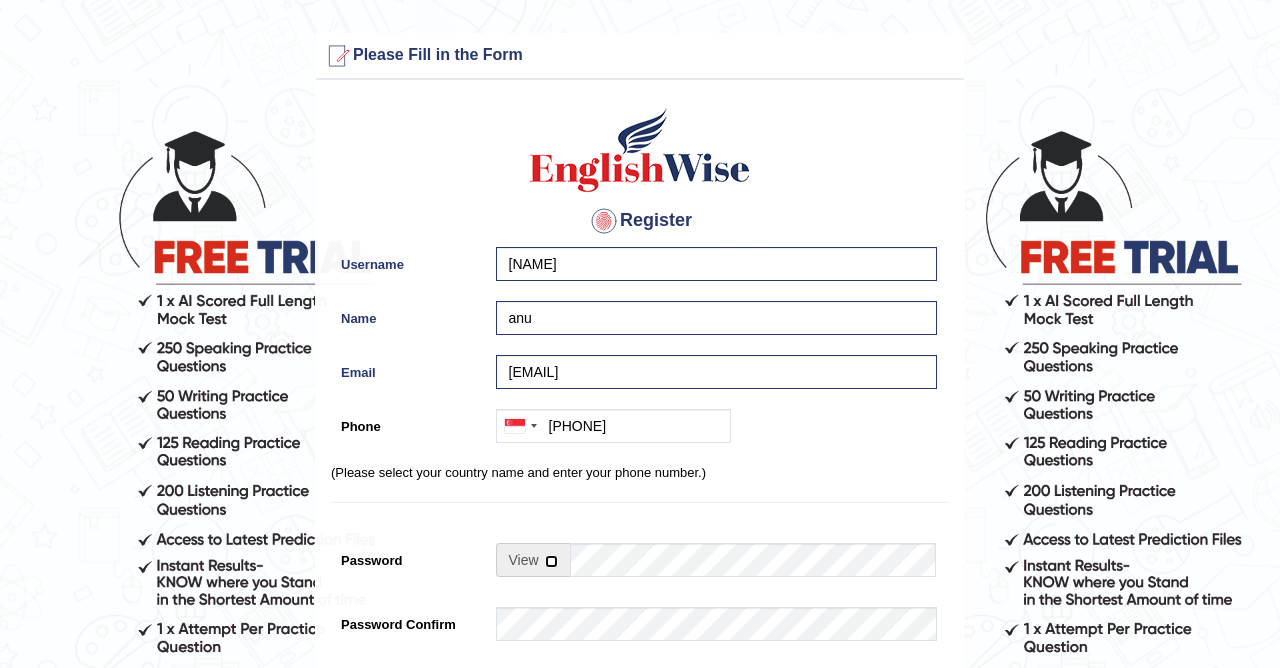 click at bounding box center (551, 561) 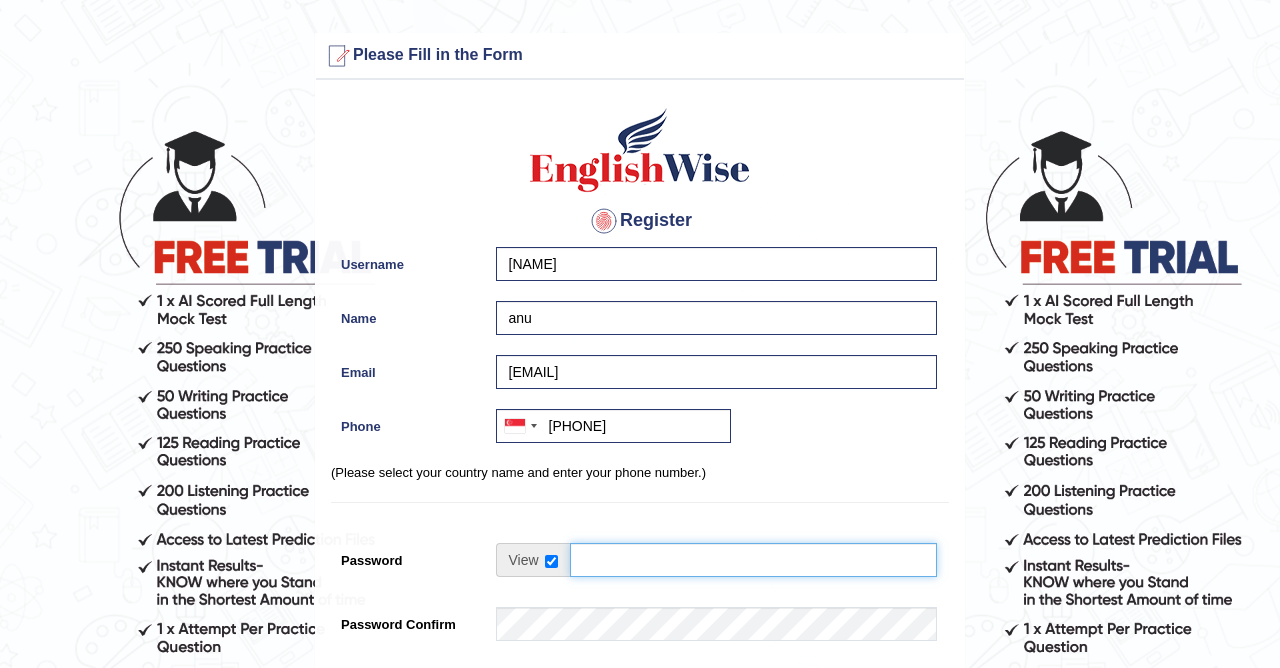click on "Password" at bounding box center [753, 560] 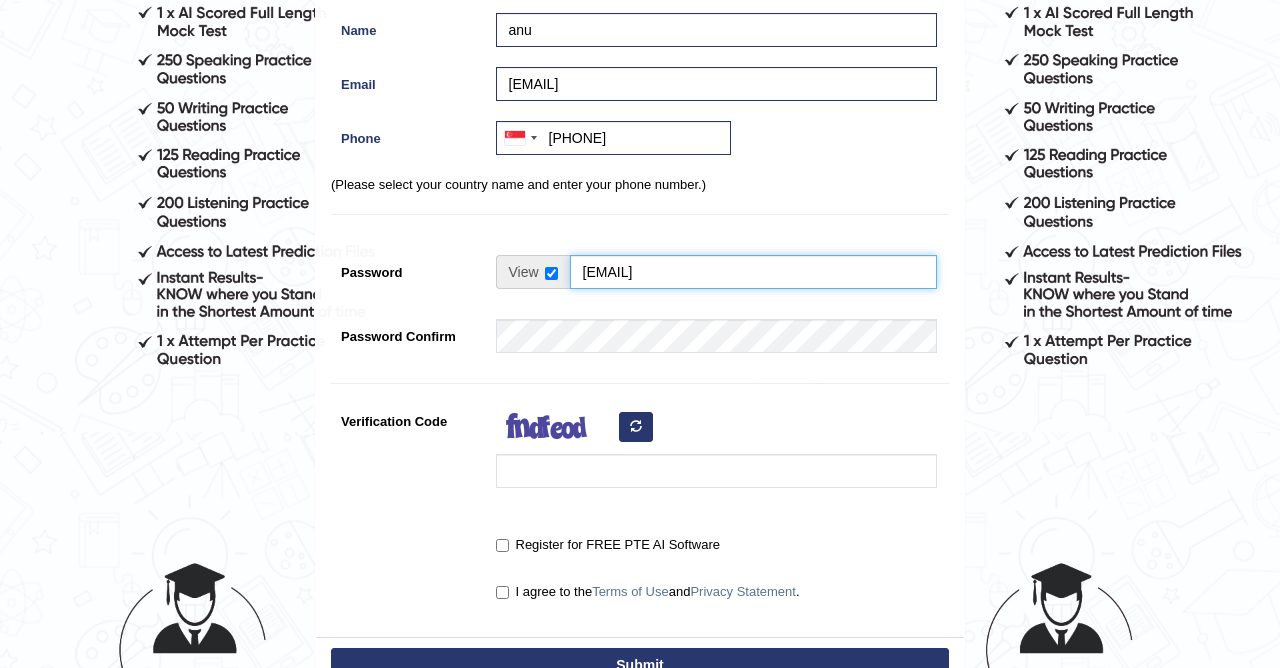 scroll, scrollTop: 310, scrollLeft: 0, axis: vertical 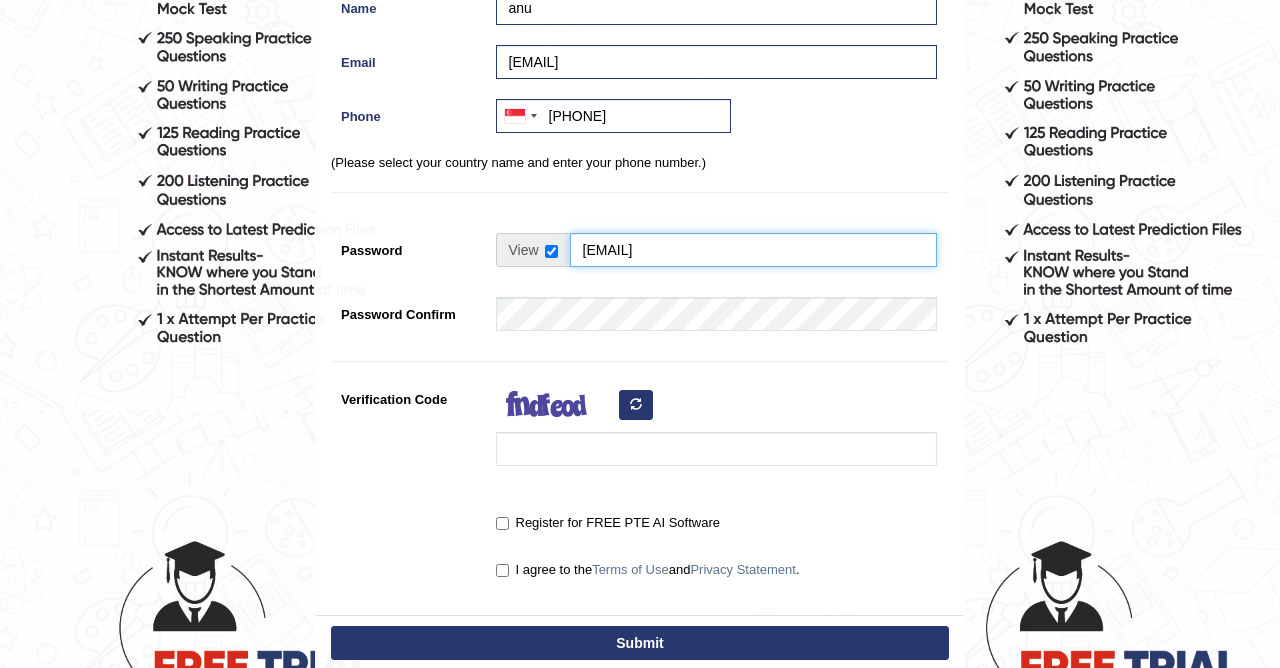 type on "anu@123456" 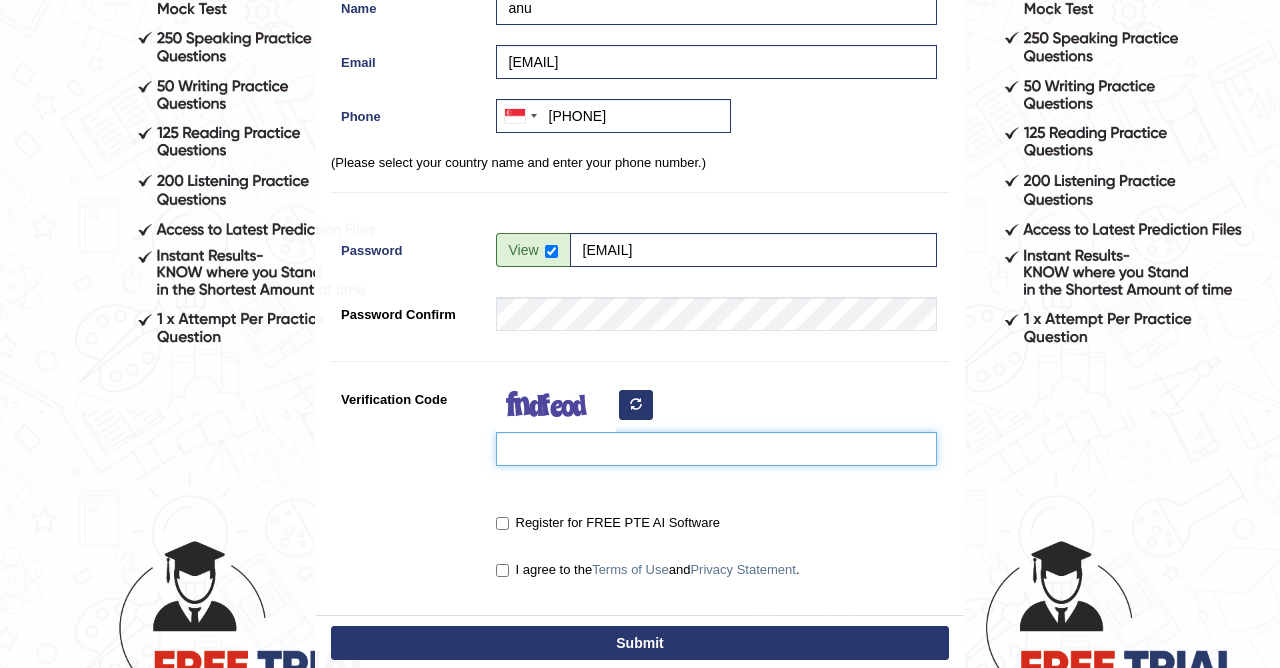 click on "Verification Code" at bounding box center [716, 449] 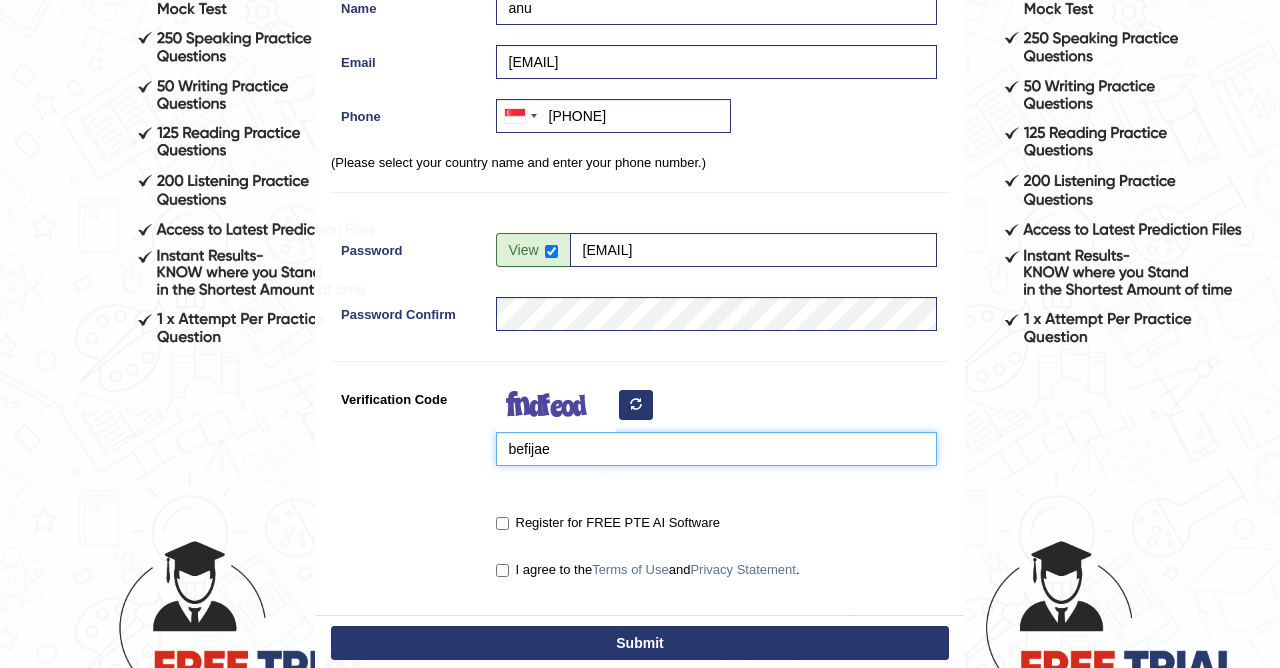 type on "befijae" 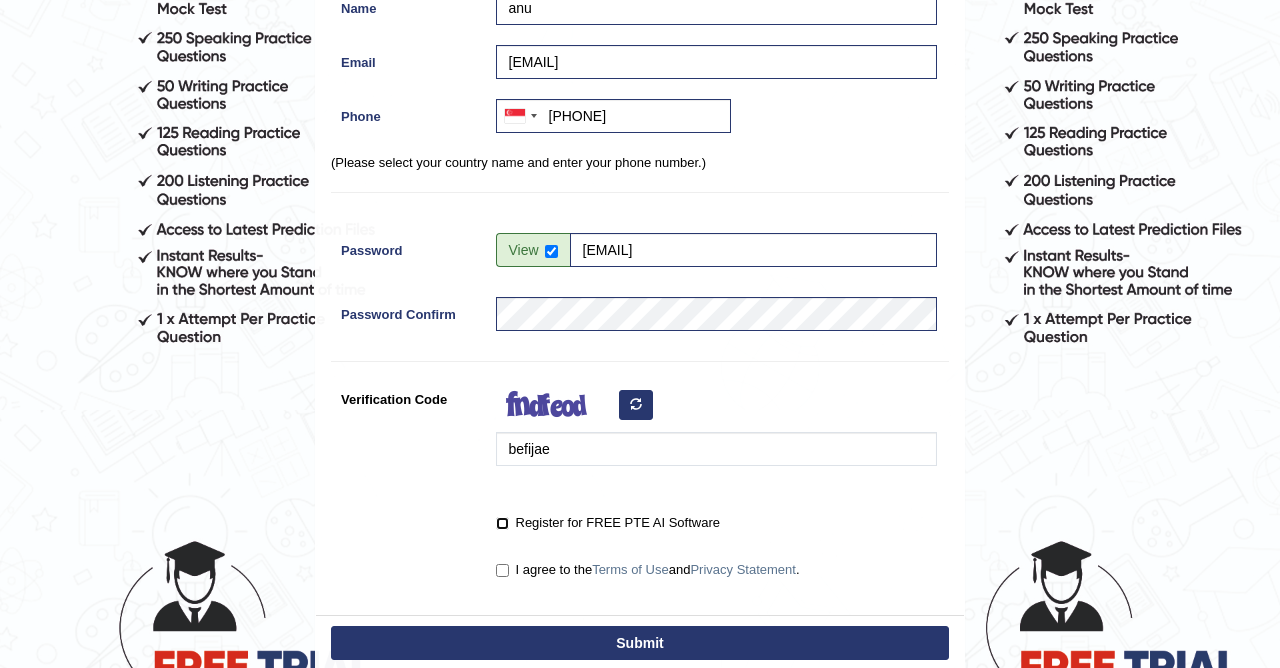 click on "Register for FREE PTE AI Software" at bounding box center [502, 523] 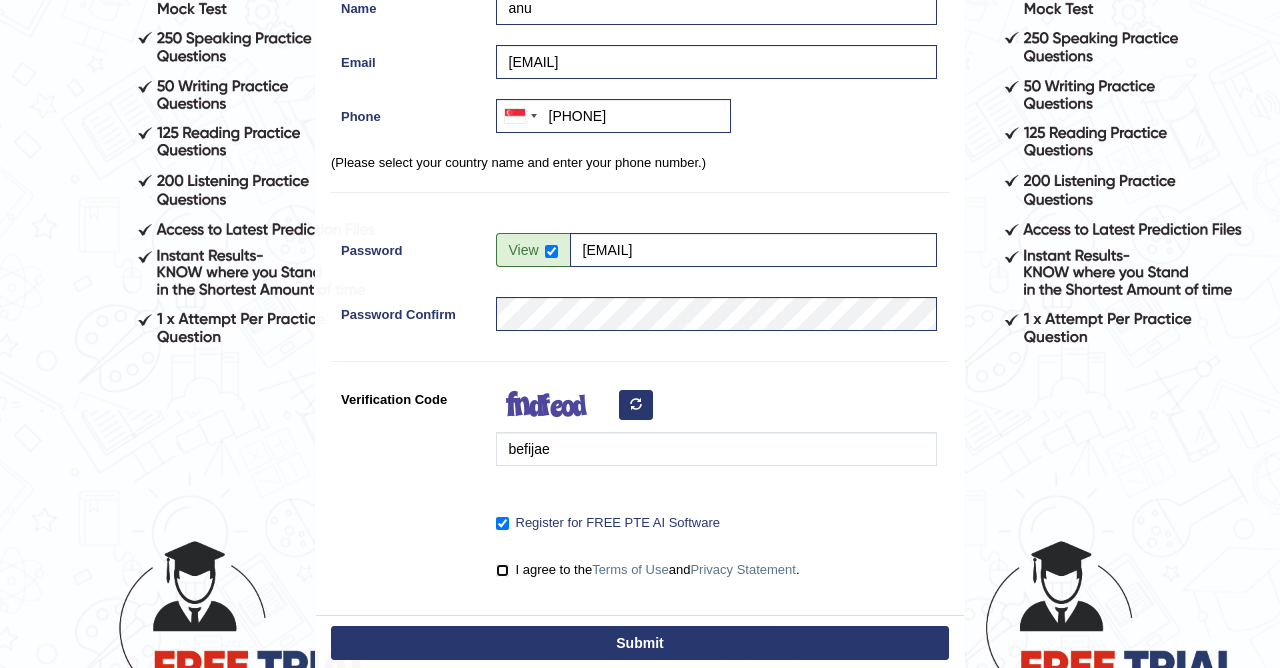 click on "I agree to the  Terms of Use  and  Privacy Statement ." at bounding box center [502, 570] 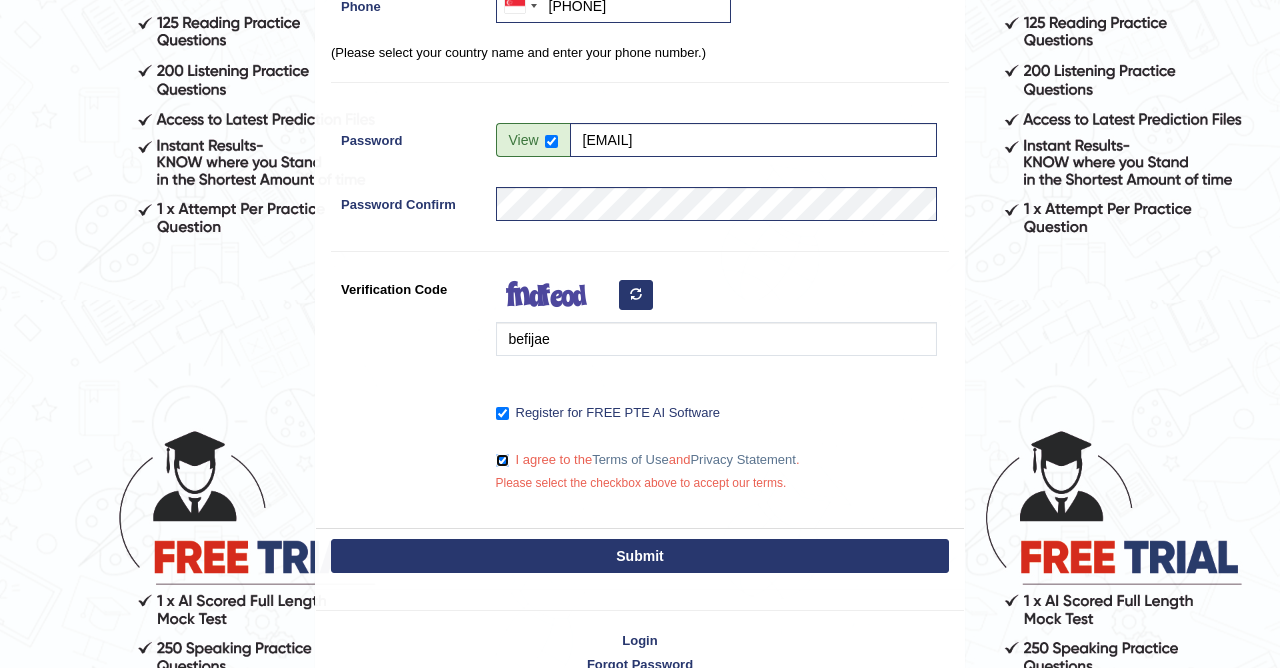 scroll, scrollTop: 443, scrollLeft: 0, axis: vertical 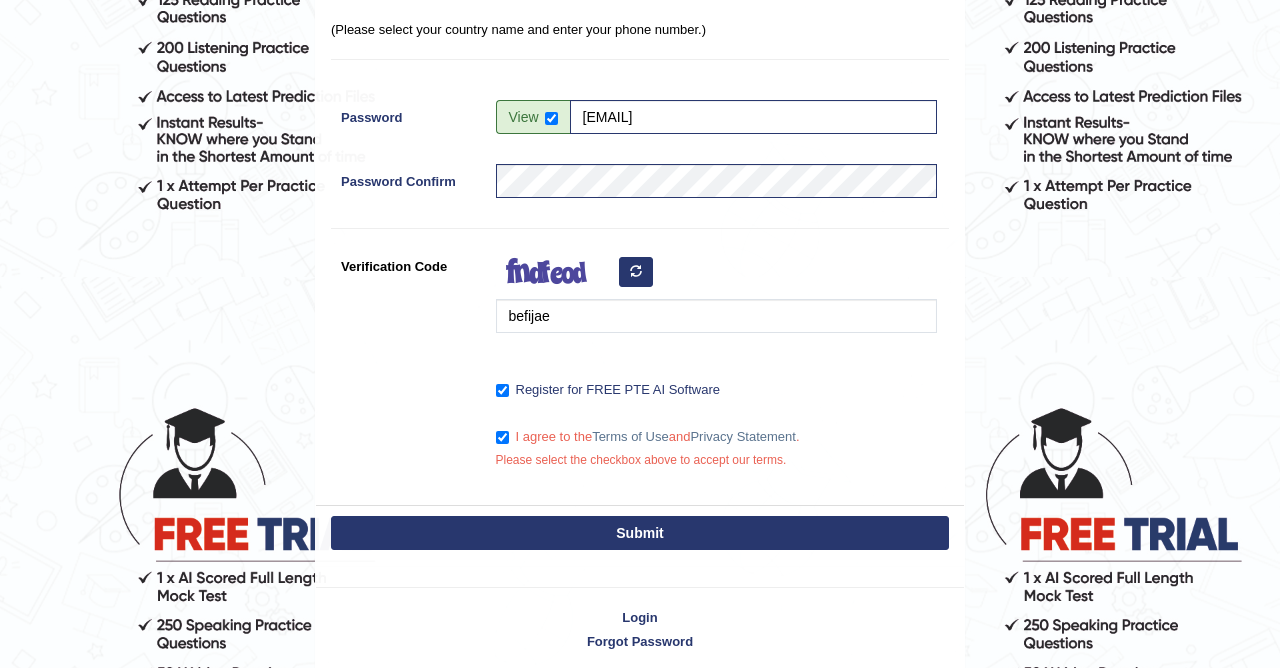 click on "Submit" at bounding box center [640, 533] 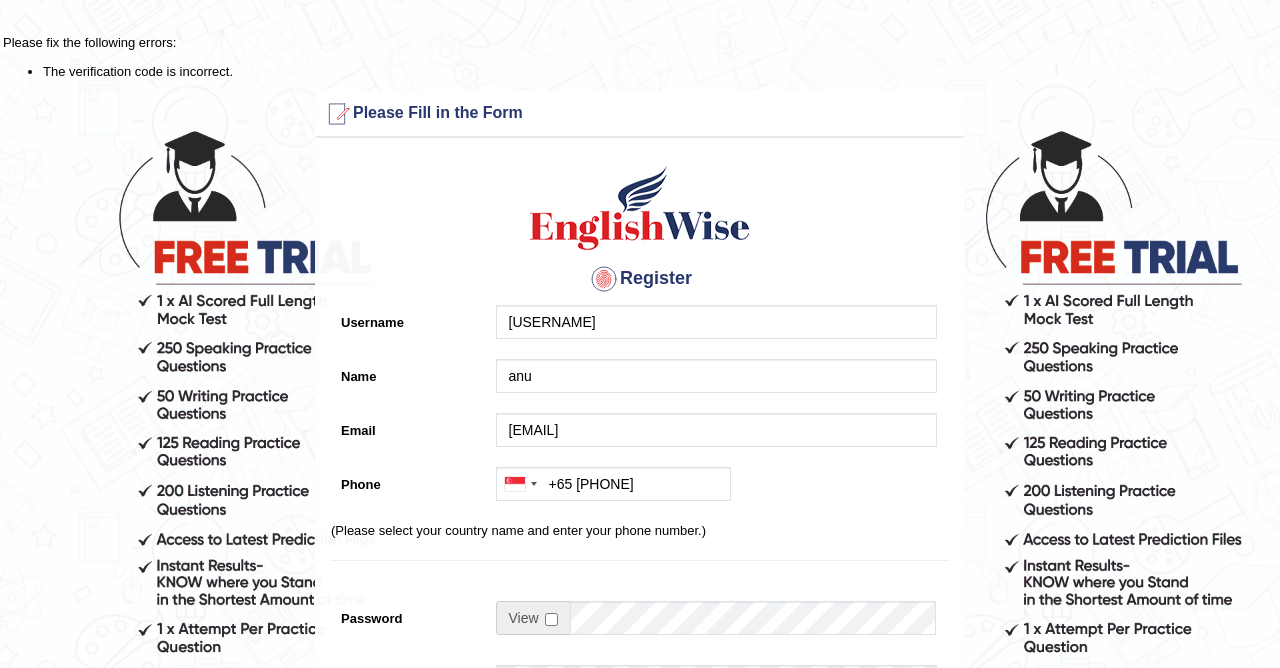 scroll, scrollTop: 0, scrollLeft: 0, axis: both 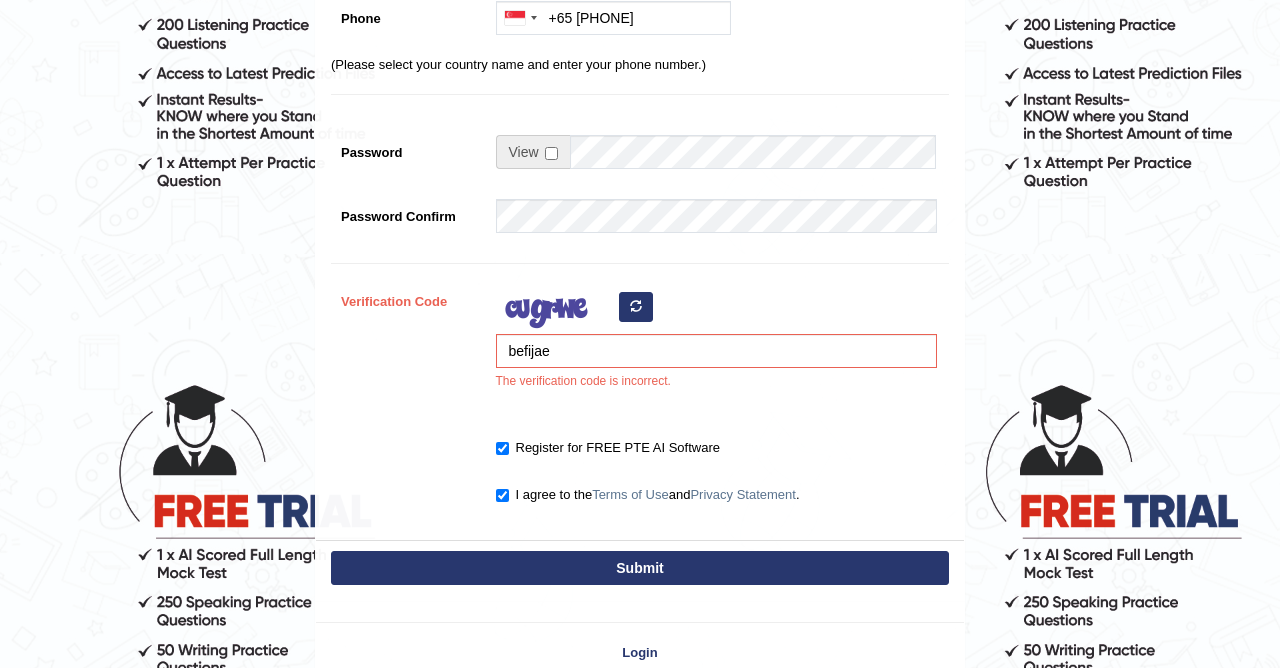 click at bounding box center [636, 306] 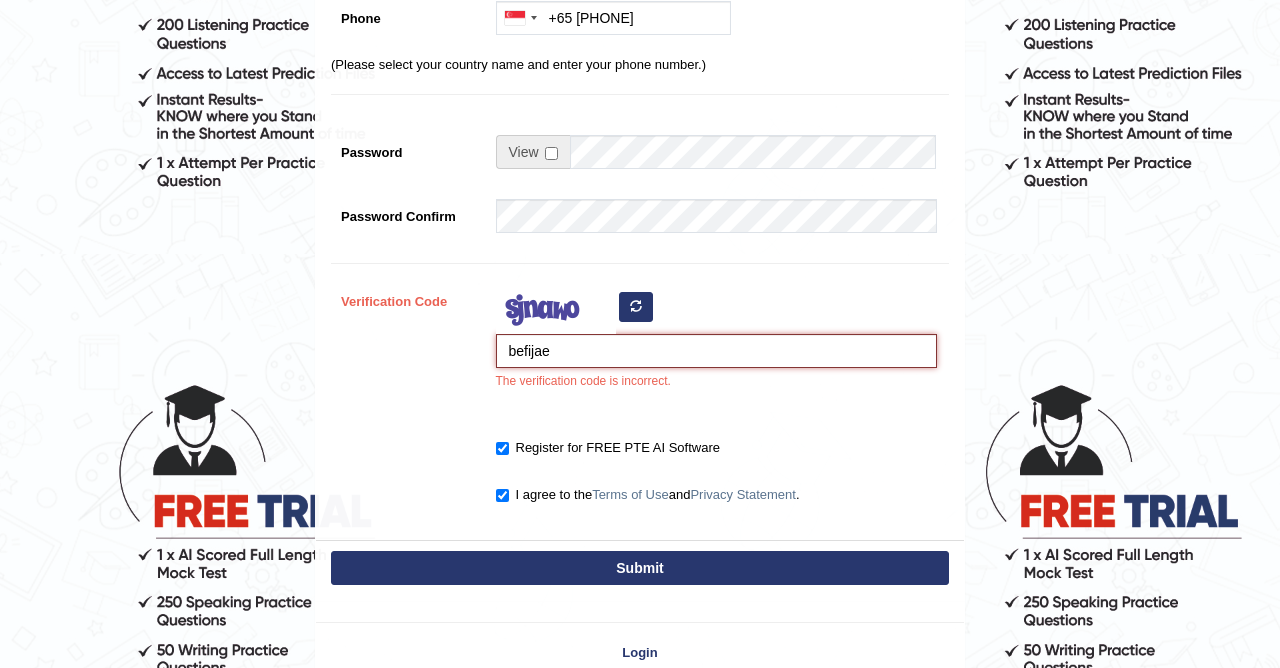 drag, startPoint x: 565, startPoint y: 361, endPoint x: 450, endPoint y: 351, distance: 115.43397 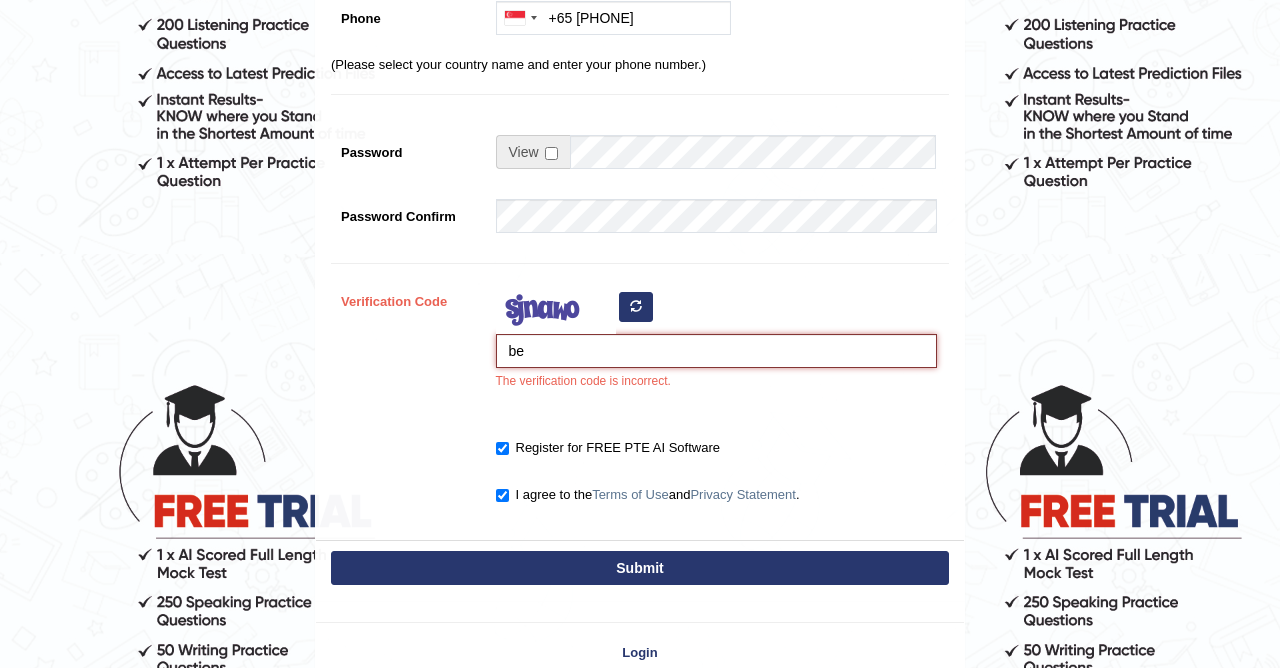 type on "b" 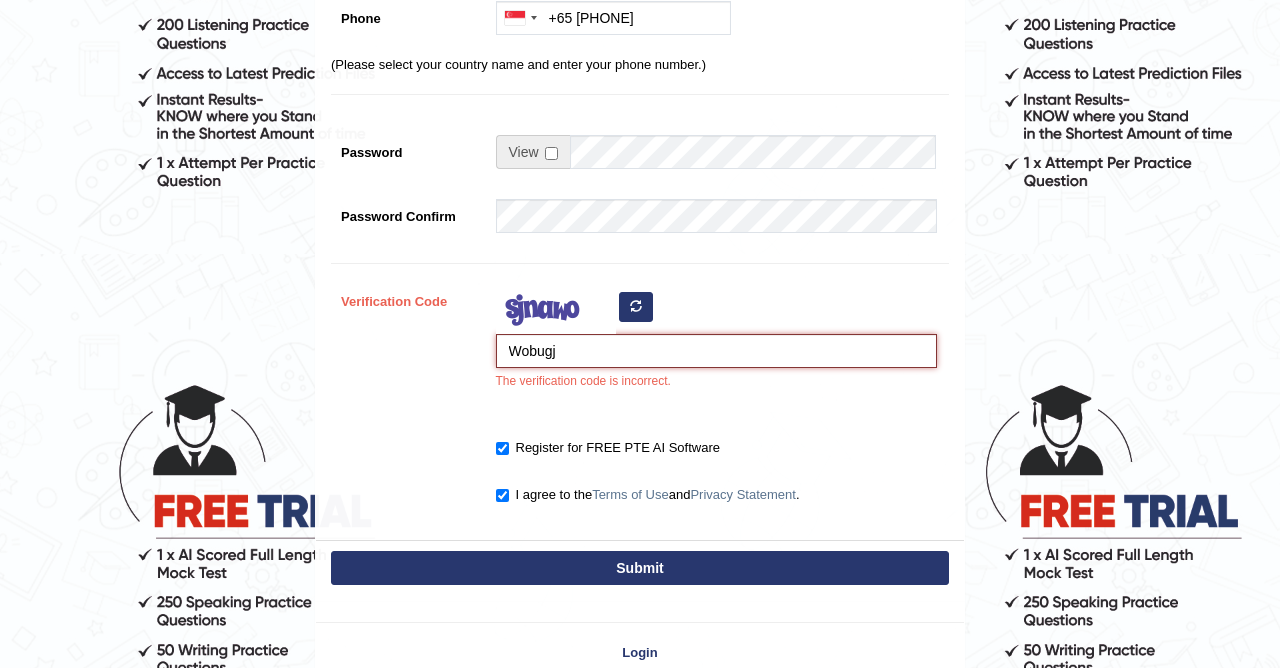 type on "Wobugj" 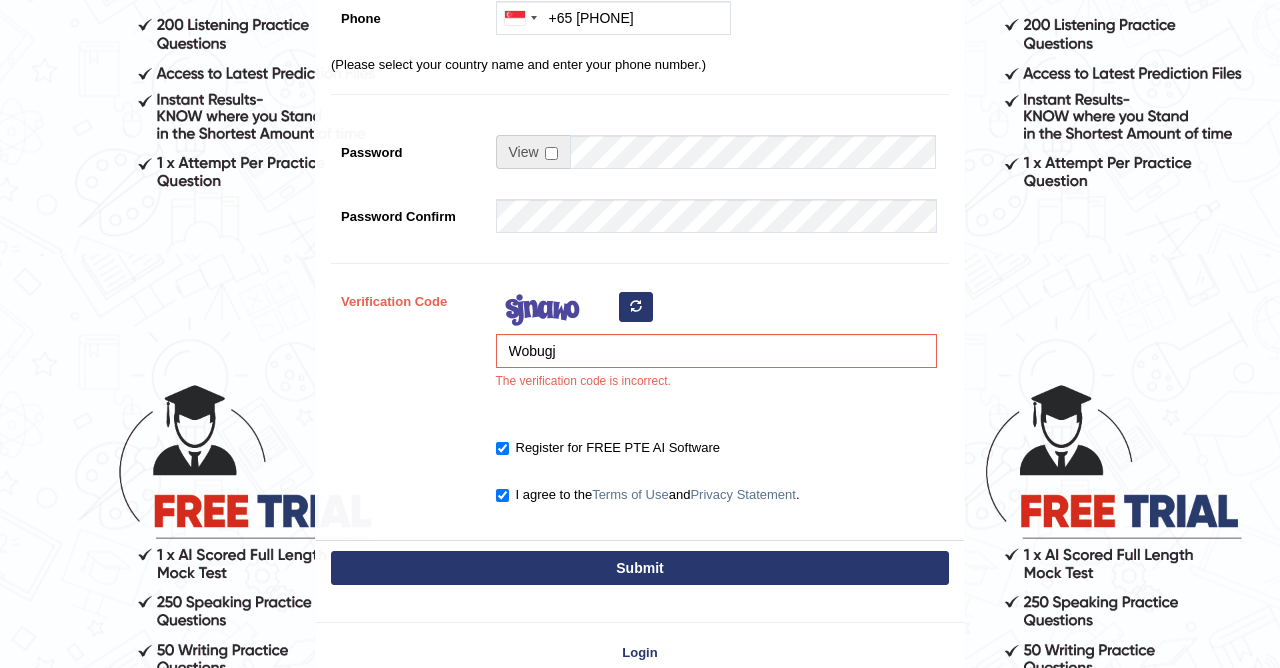 click on "Submit" at bounding box center (640, 568) 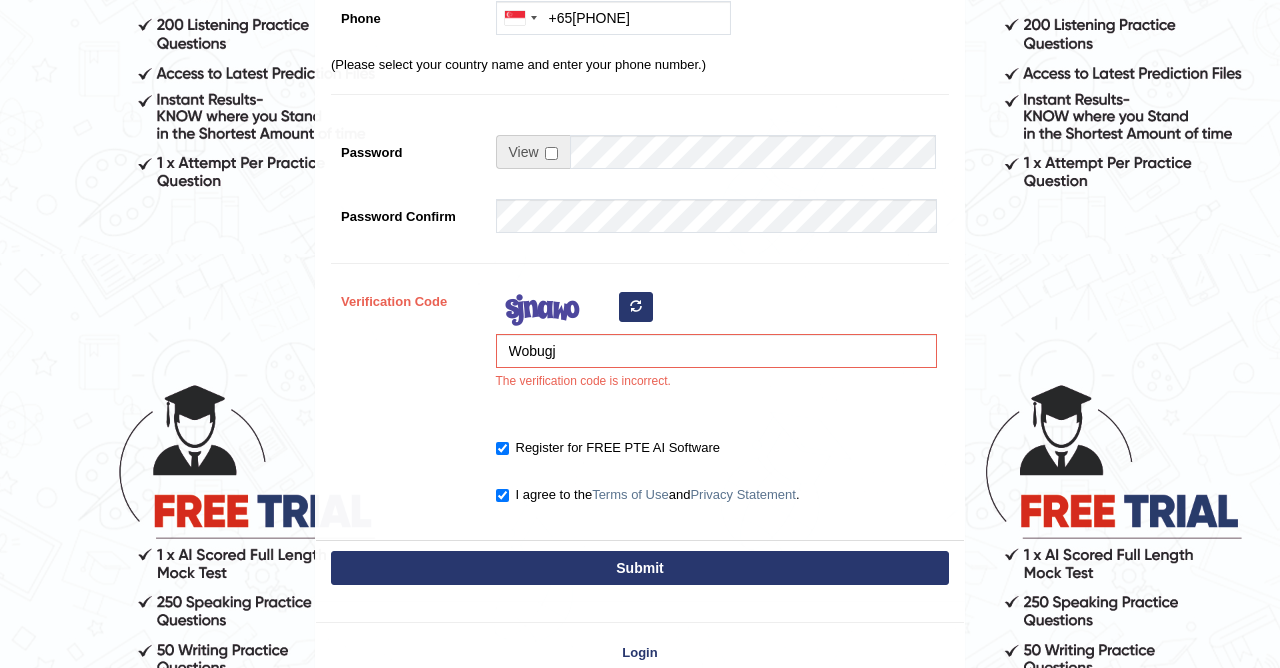 scroll, scrollTop: 407, scrollLeft: 0, axis: vertical 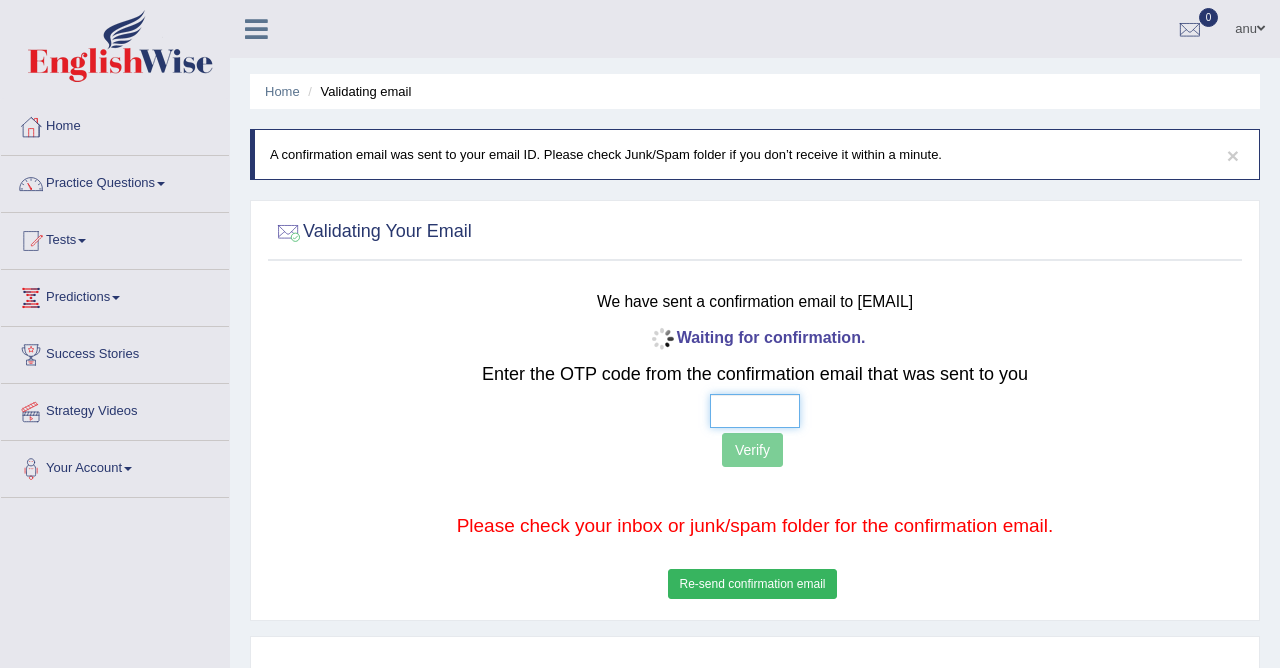 click at bounding box center [755, 411] 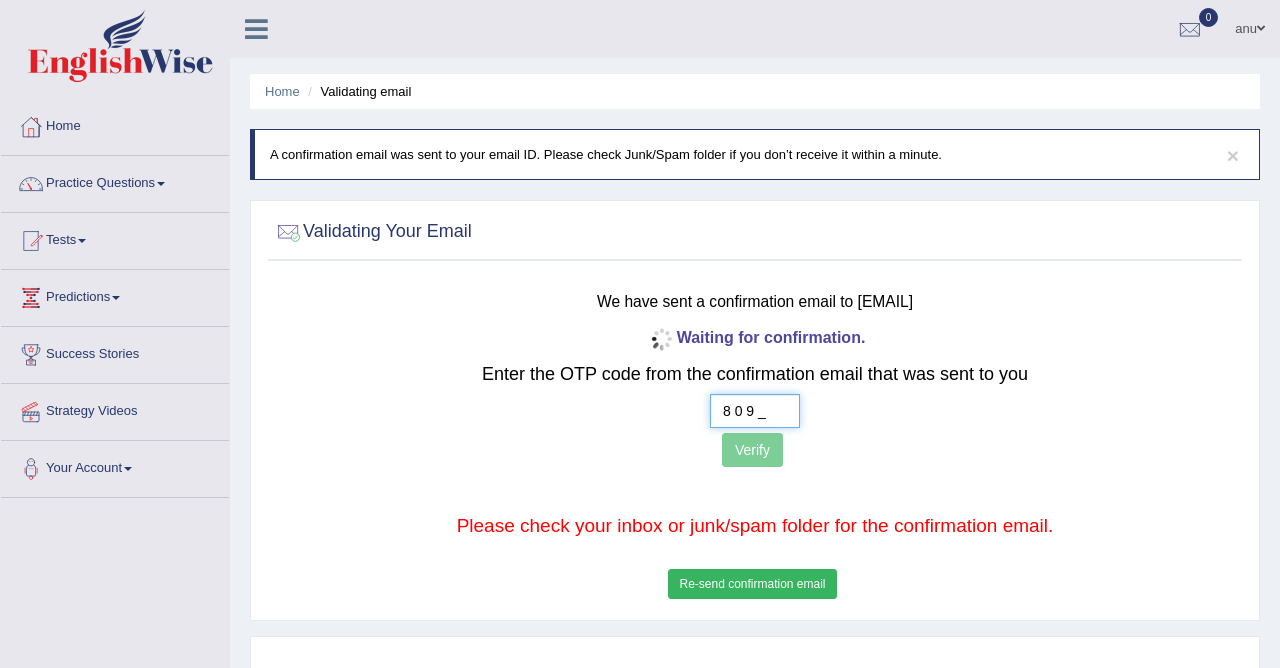 type on "8  0  9  1" 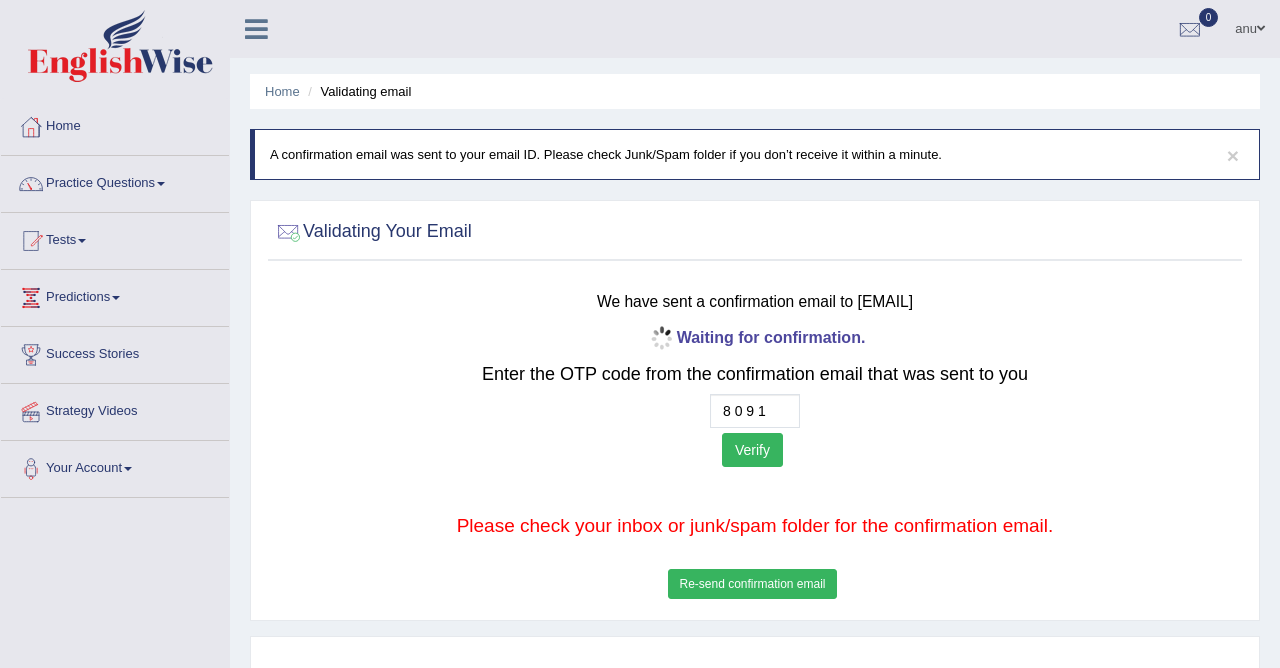 click on "Verify" at bounding box center (752, 450) 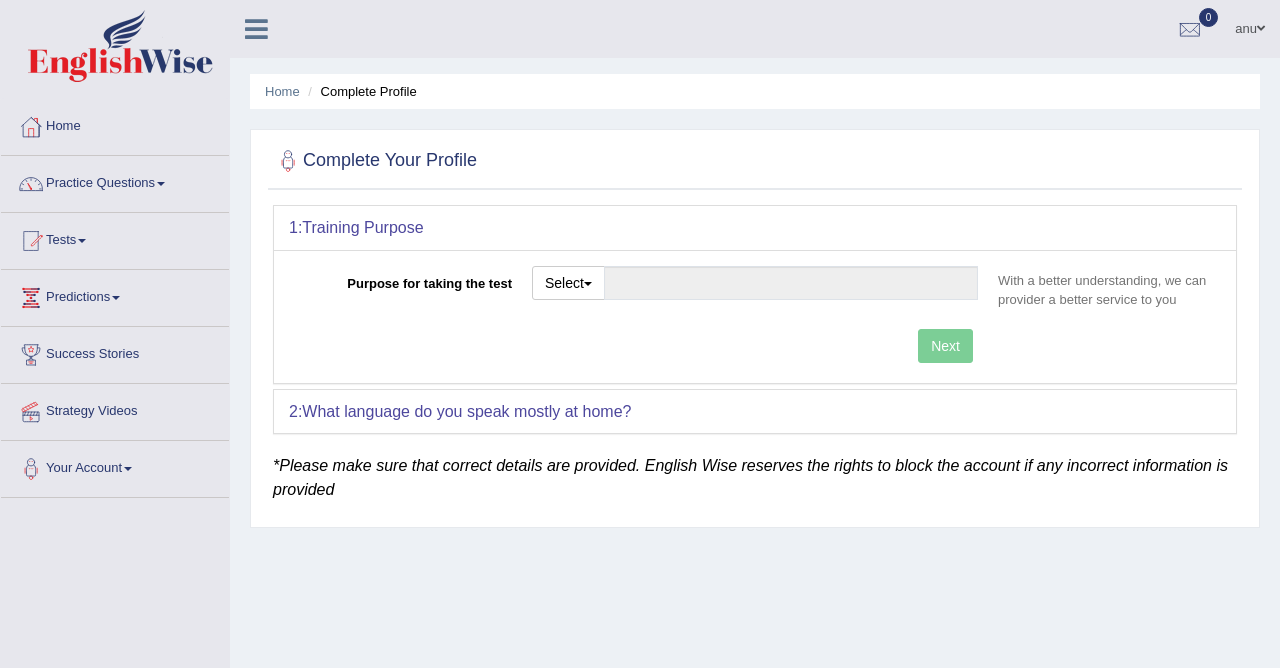 scroll, scrollTop: 0, scrollLeft: 0, axis: both 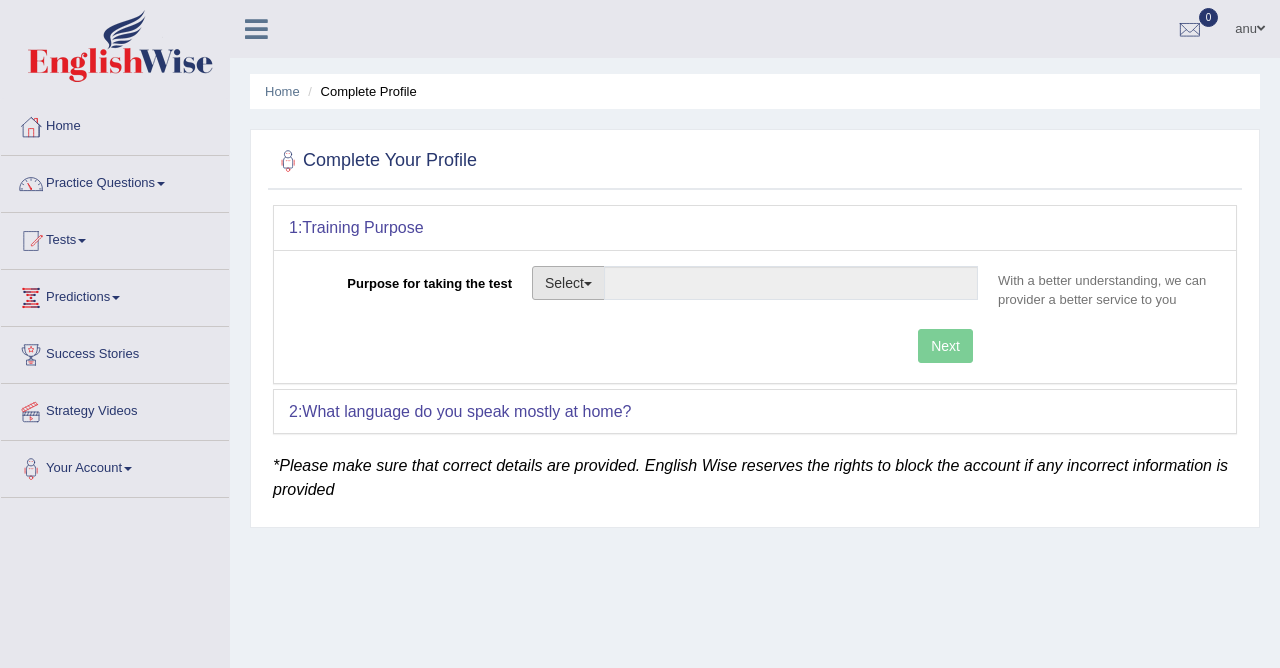 click on "Select" at bounding box center [568, 283] 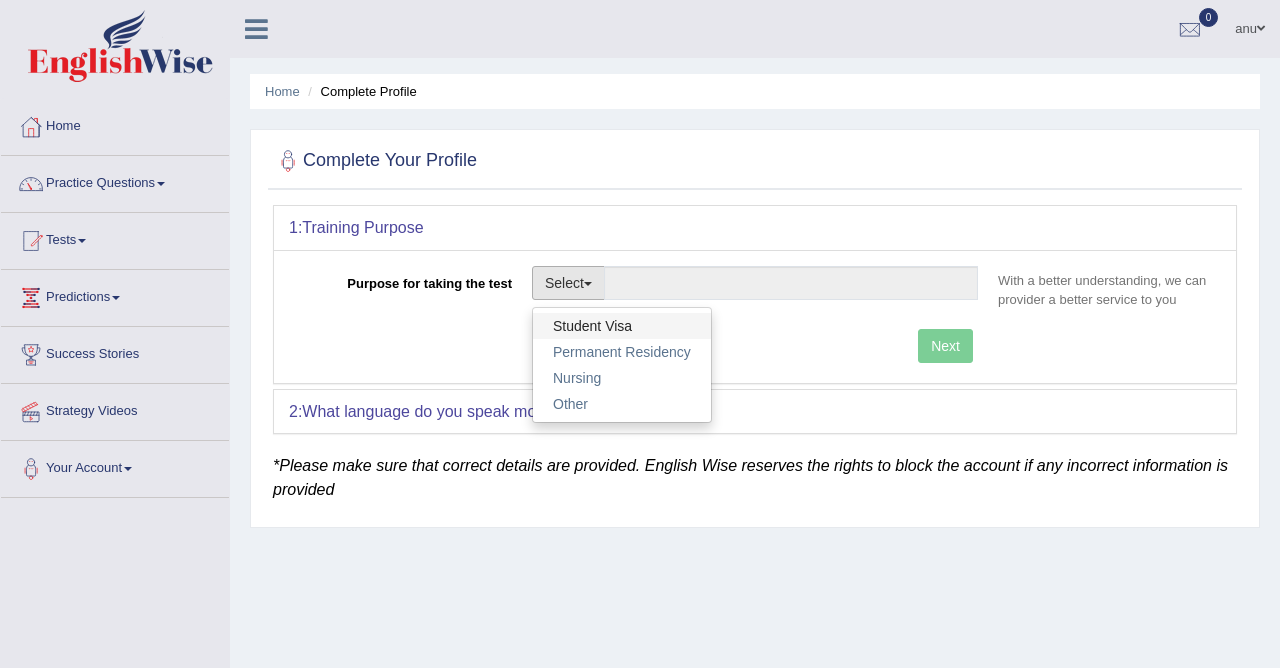click on "Student Visa" at bounding box center [622, 326] 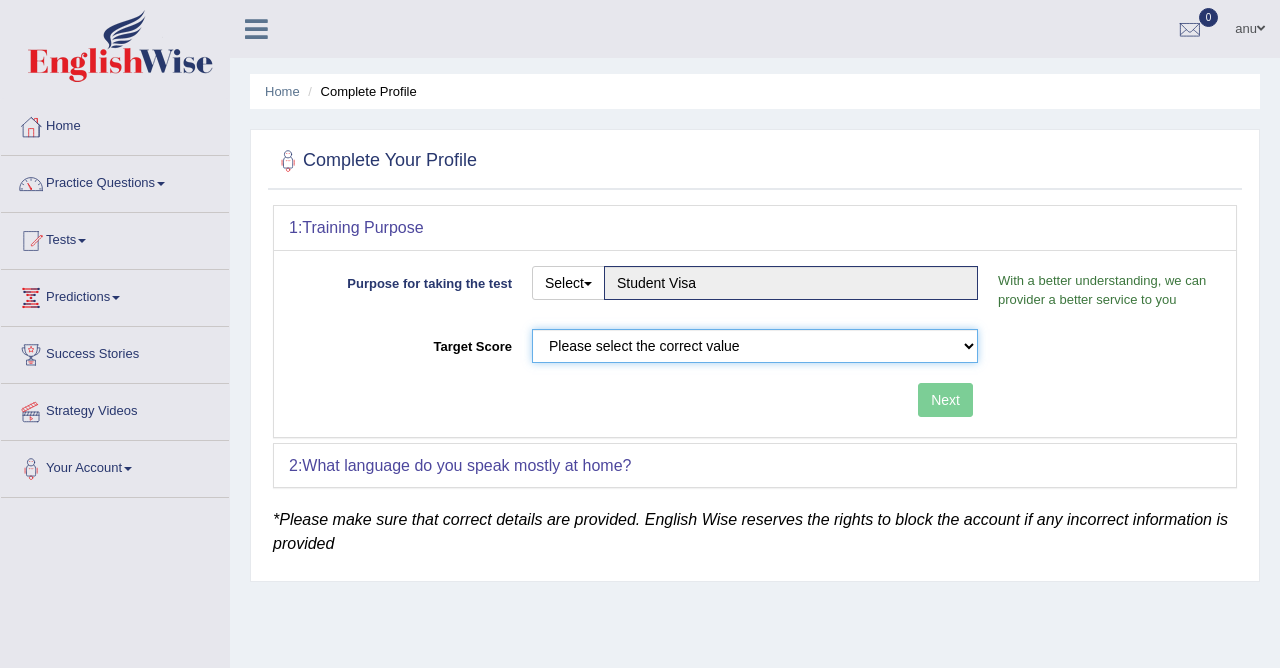 click on "Please select the correct value
50 (6 bands)
58 (6.5 bands)
65 (7 bands)
79 (8 bands)" at bounding box center (755, 346) 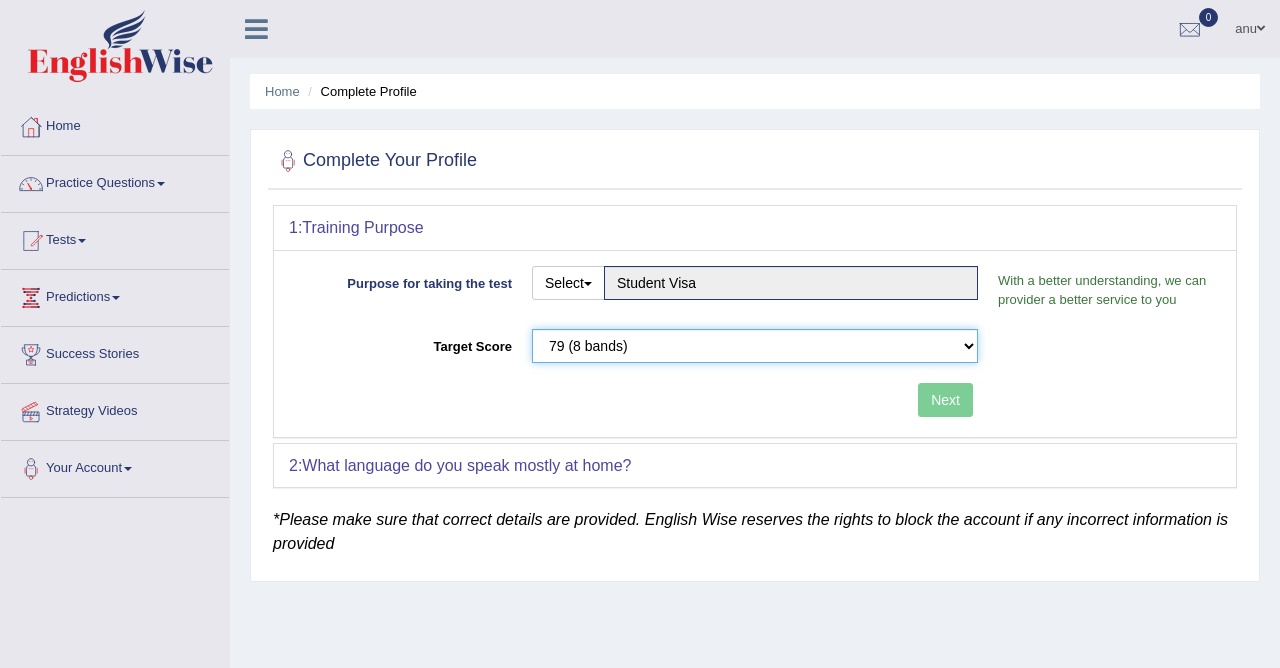 click on "79 (8 bands)" at bounding box center [0, 0] 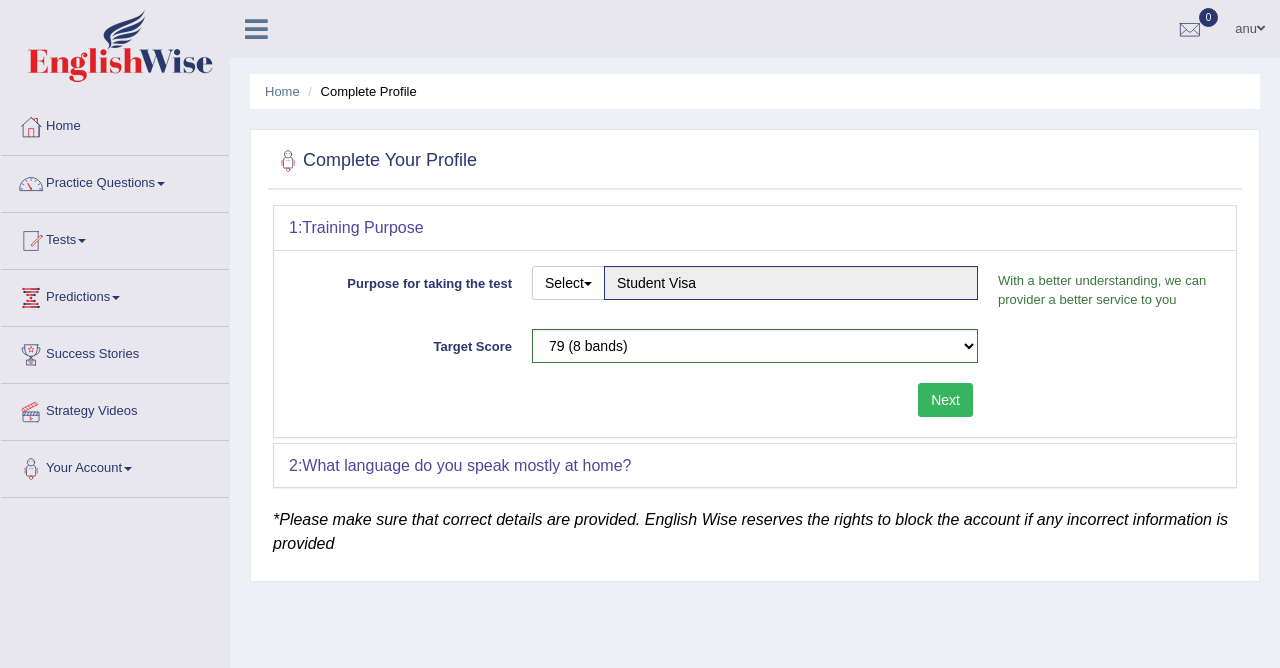 click on "Next" at bounding box center (945, 400) 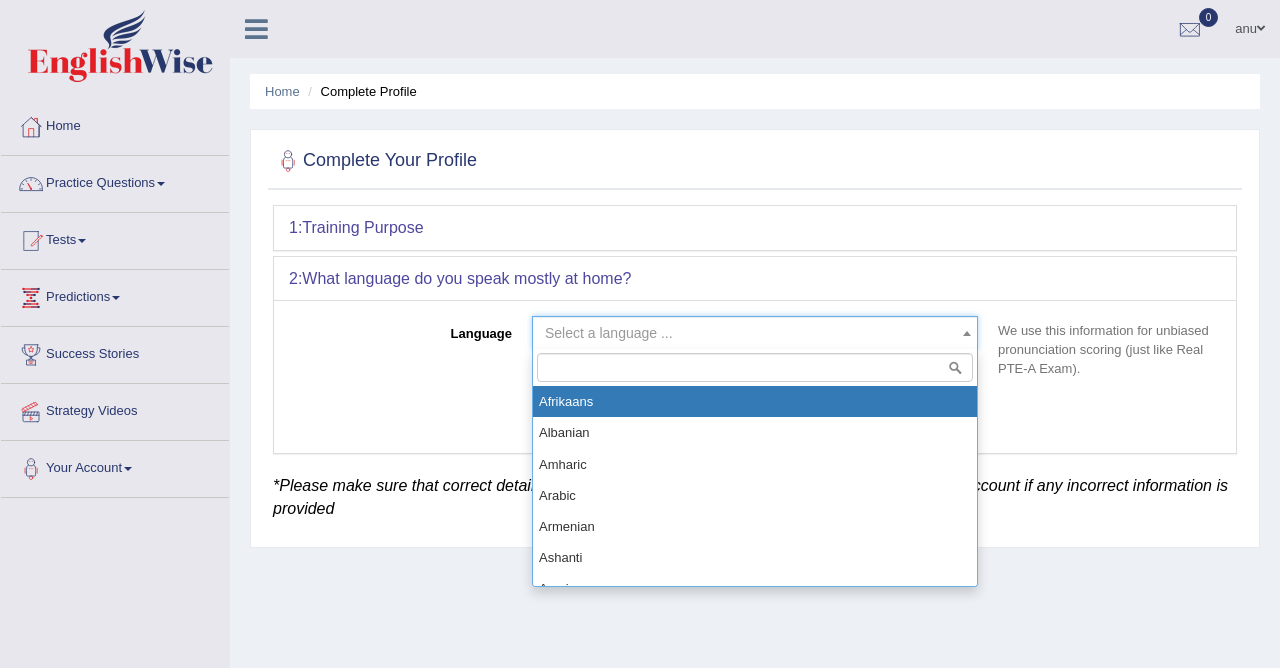 click at bounding box center (967, 333) 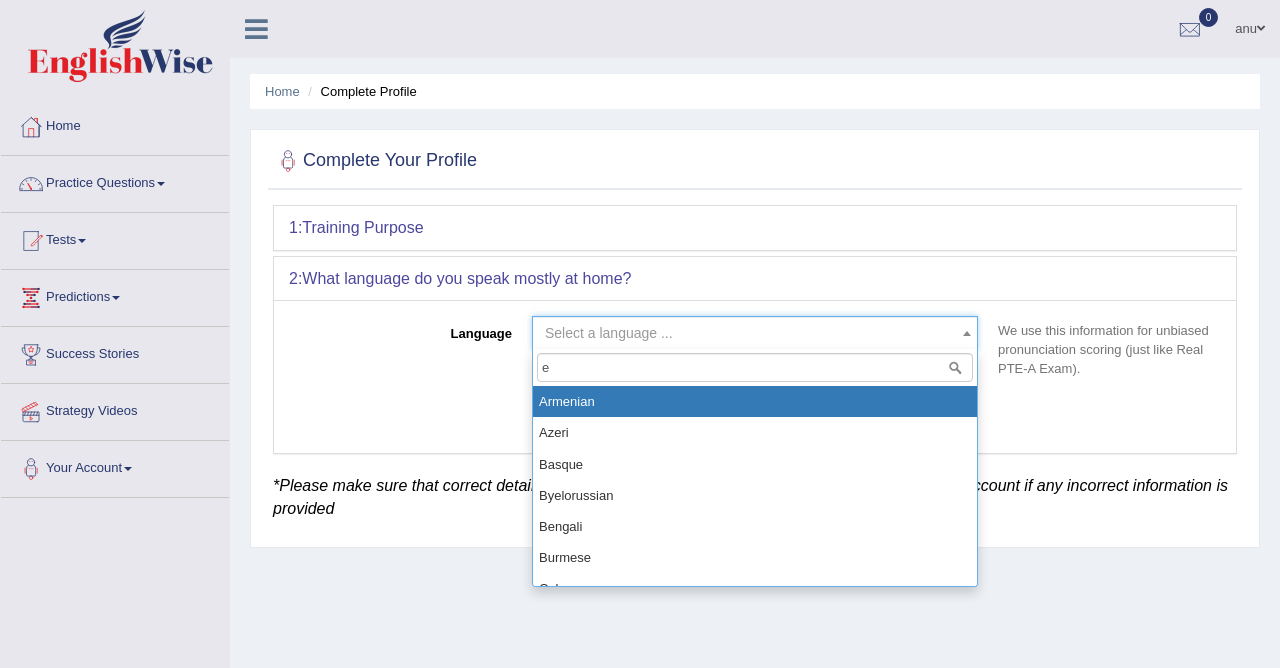 type on "en" 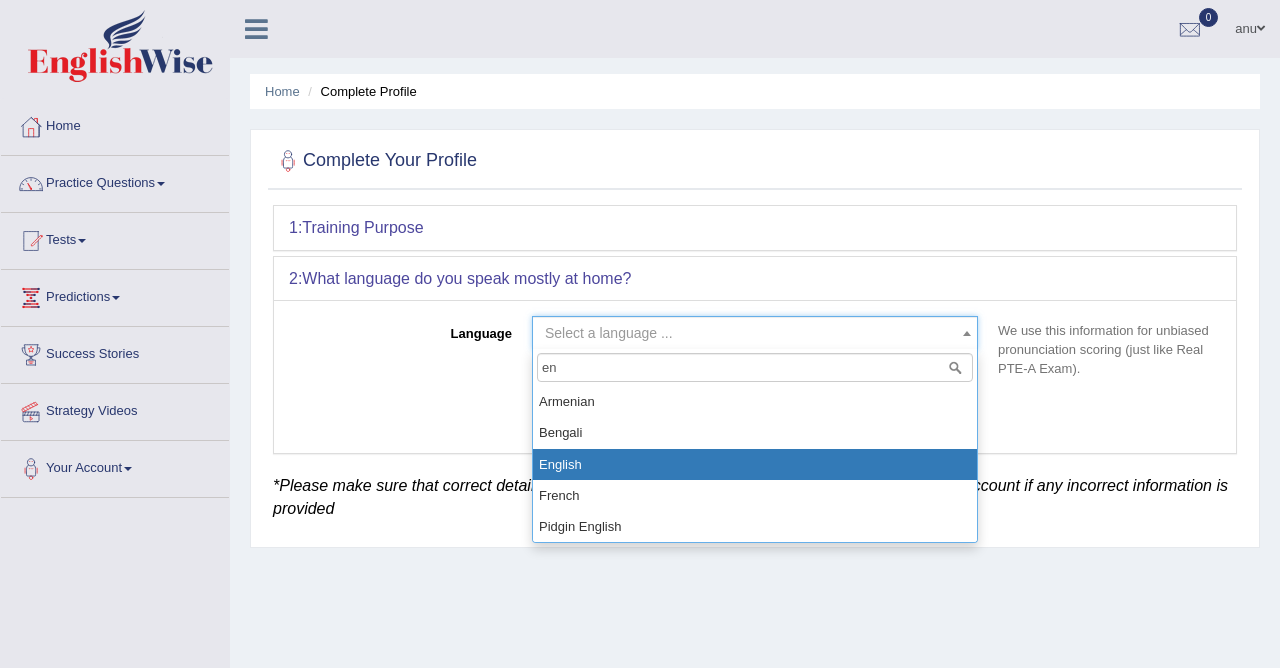 select on "English" 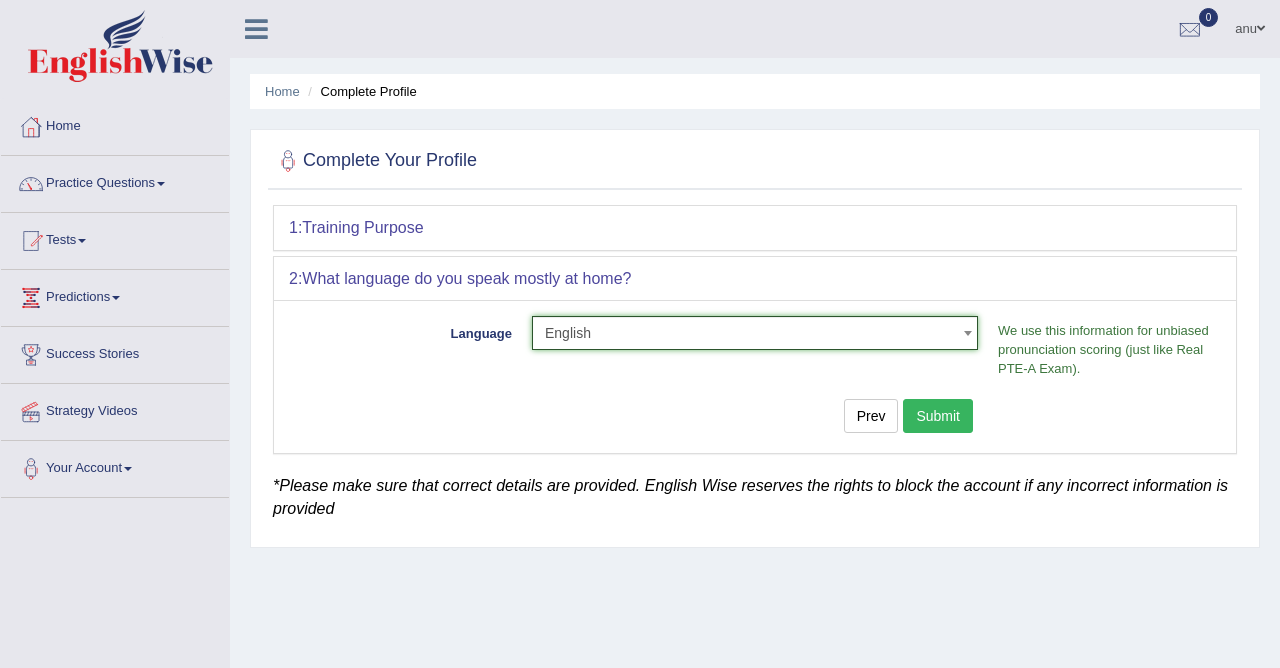 click on "Submit" at bounding box center (938, 416) 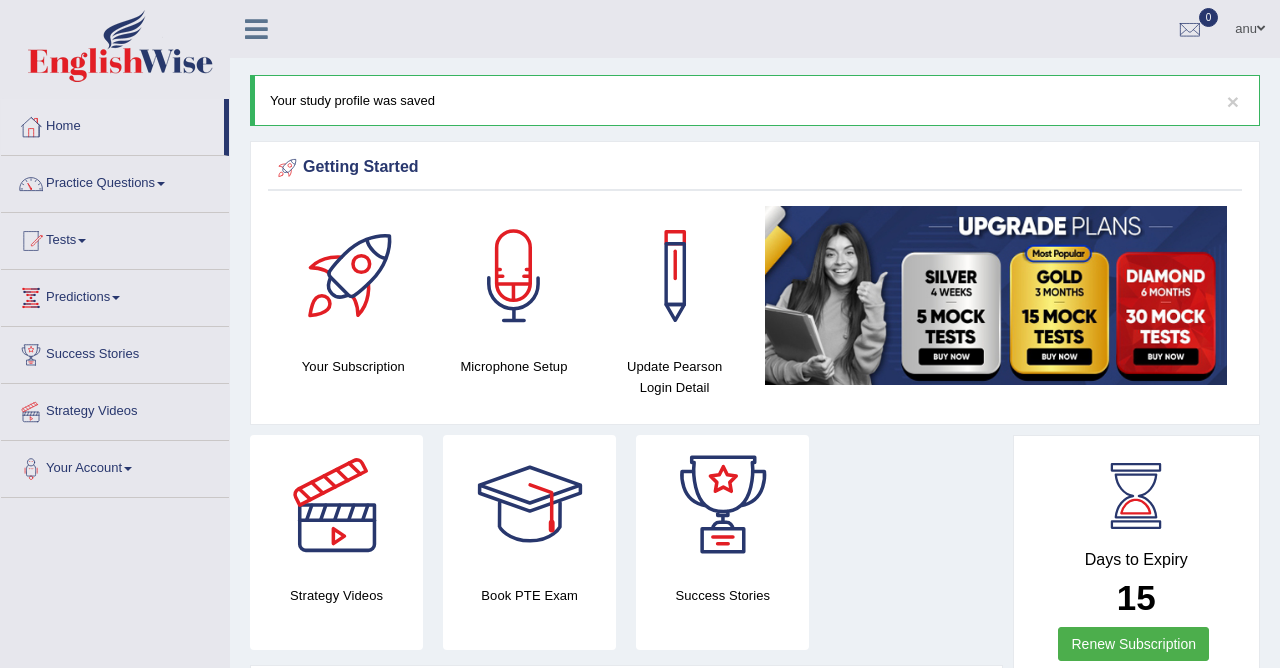 scroll, scrollTop: 0, scrollLeft: 0, axis: both 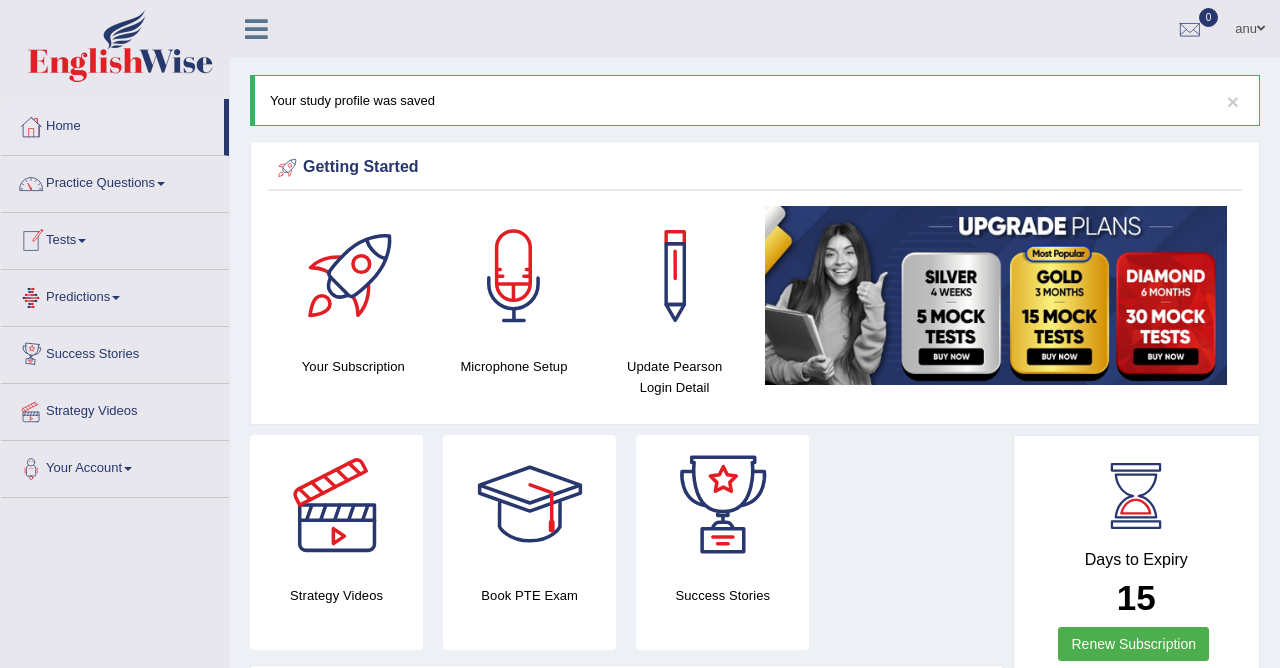 click on "Practice Questions" at bounding box center [115, 181] 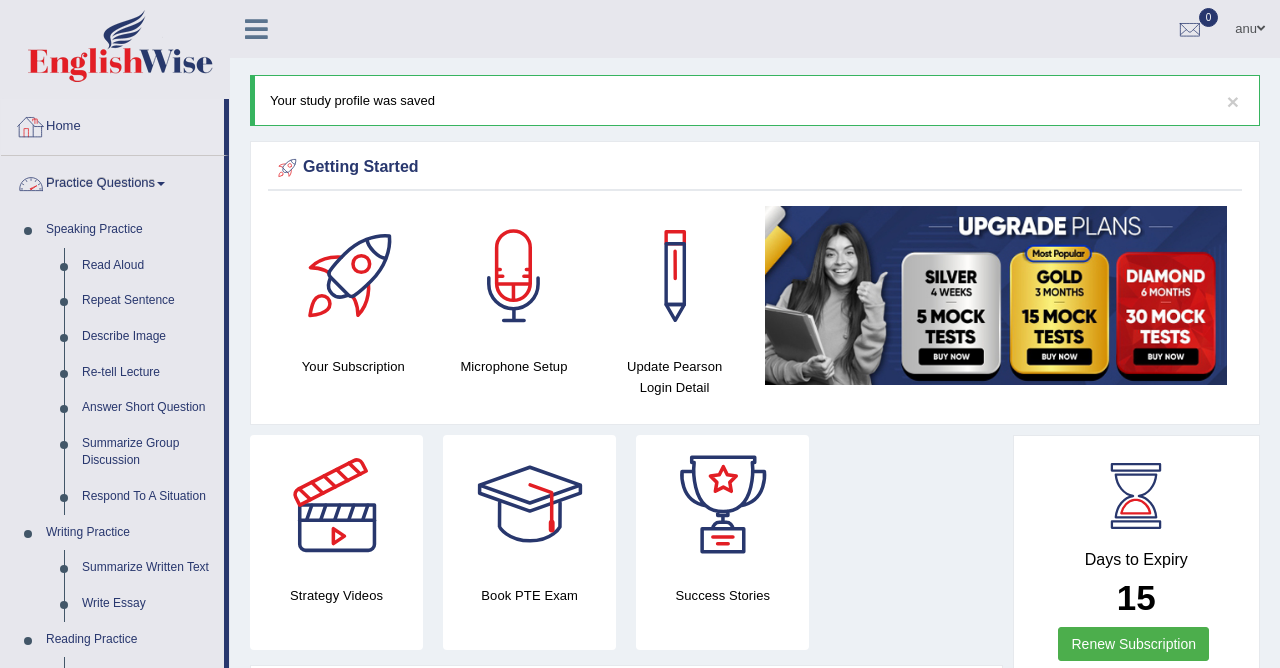 click on "Practice Questions" at bounding box center [112, 181] 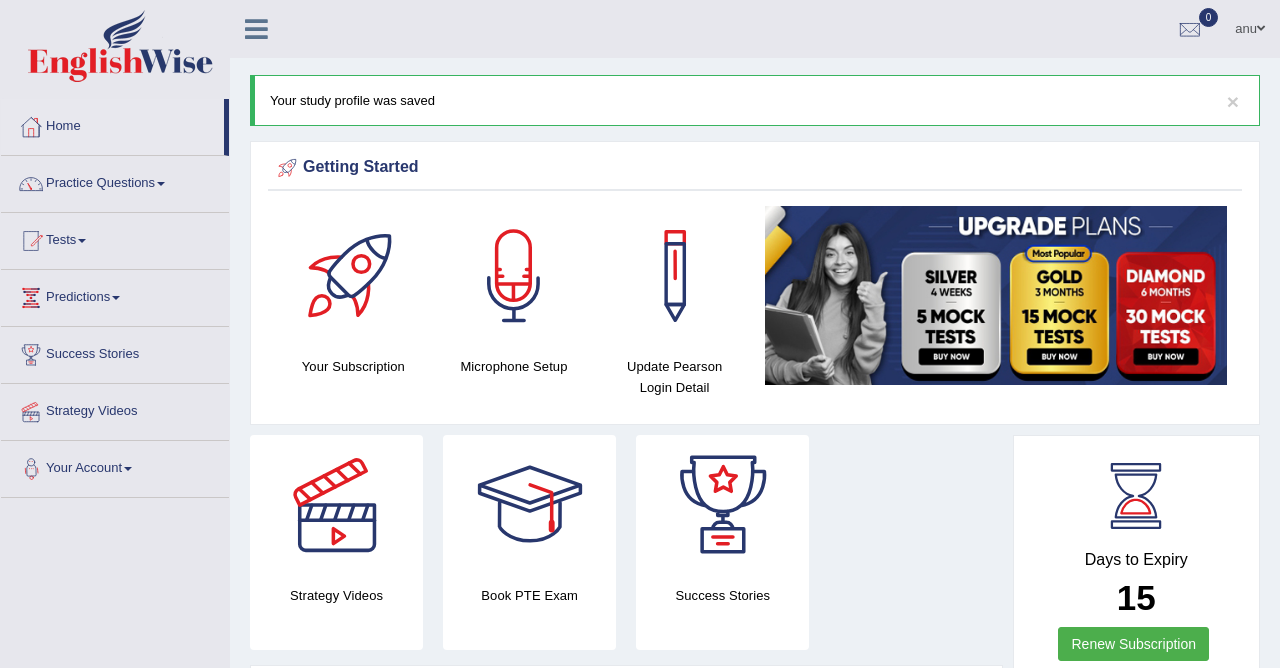 click on "Predictions" at bounding box center [115, 295] 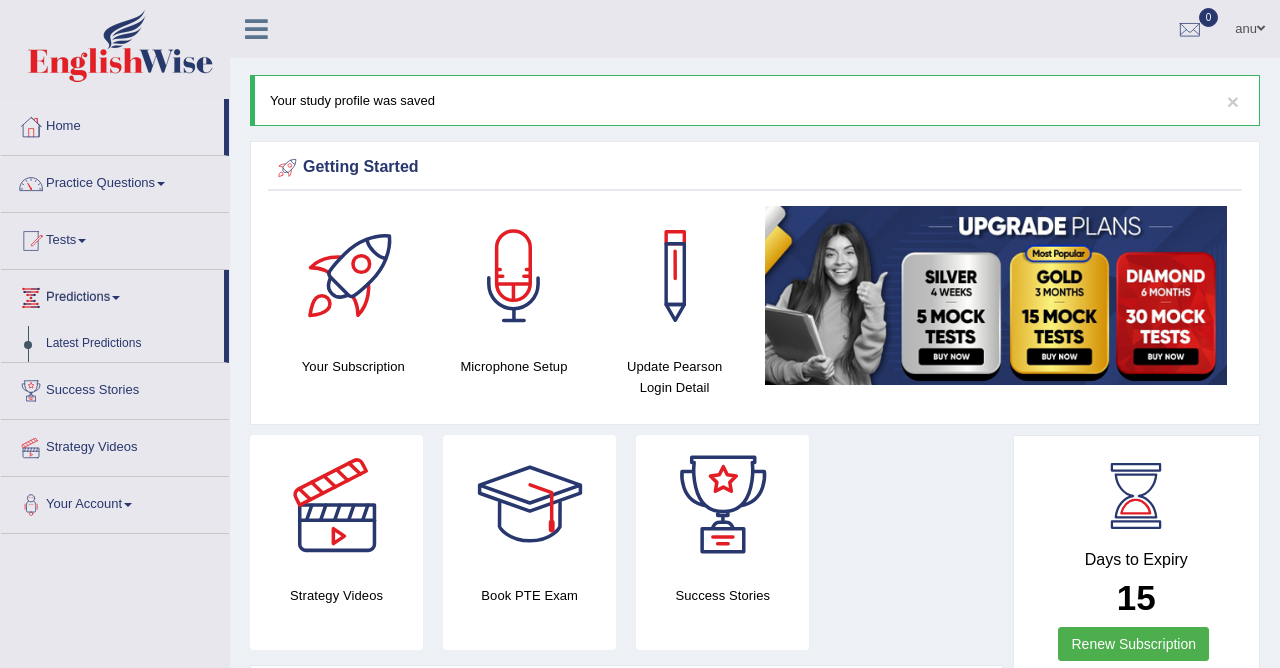 click on "Predictions" at bounding box center (112, 295) 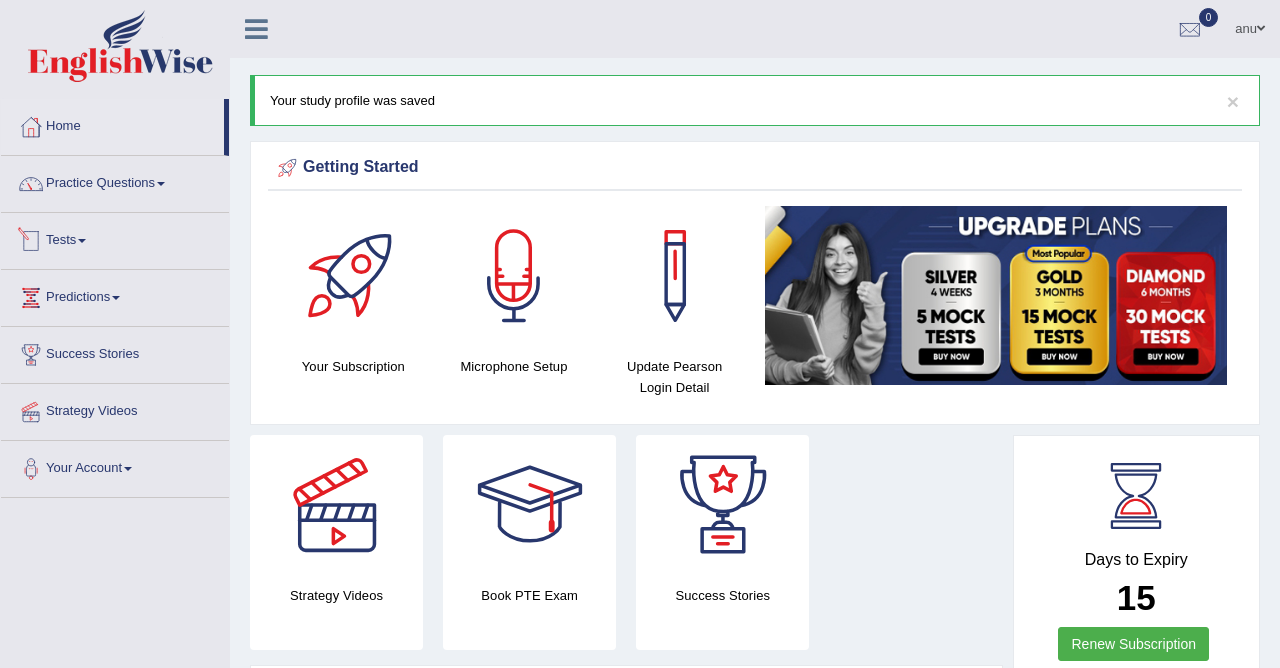 click on "Tests" at bounding box center [115, 238] 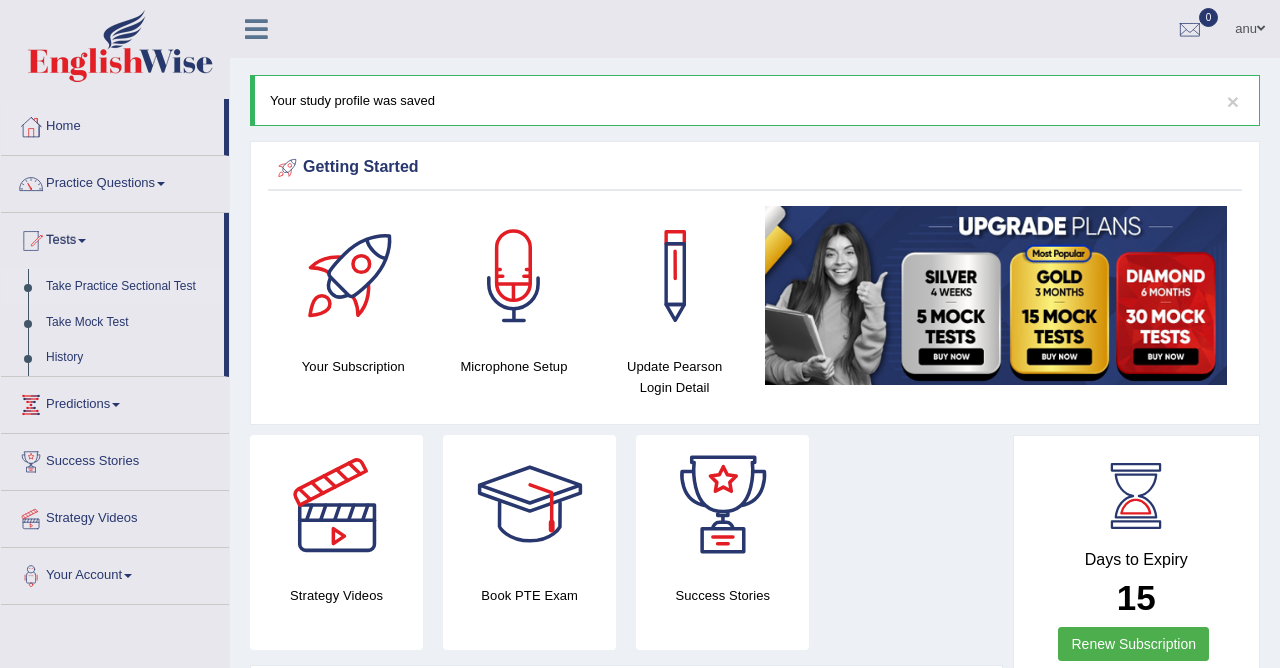 click on "Take Practice Sectional Test" at bounding box center [130, 287] 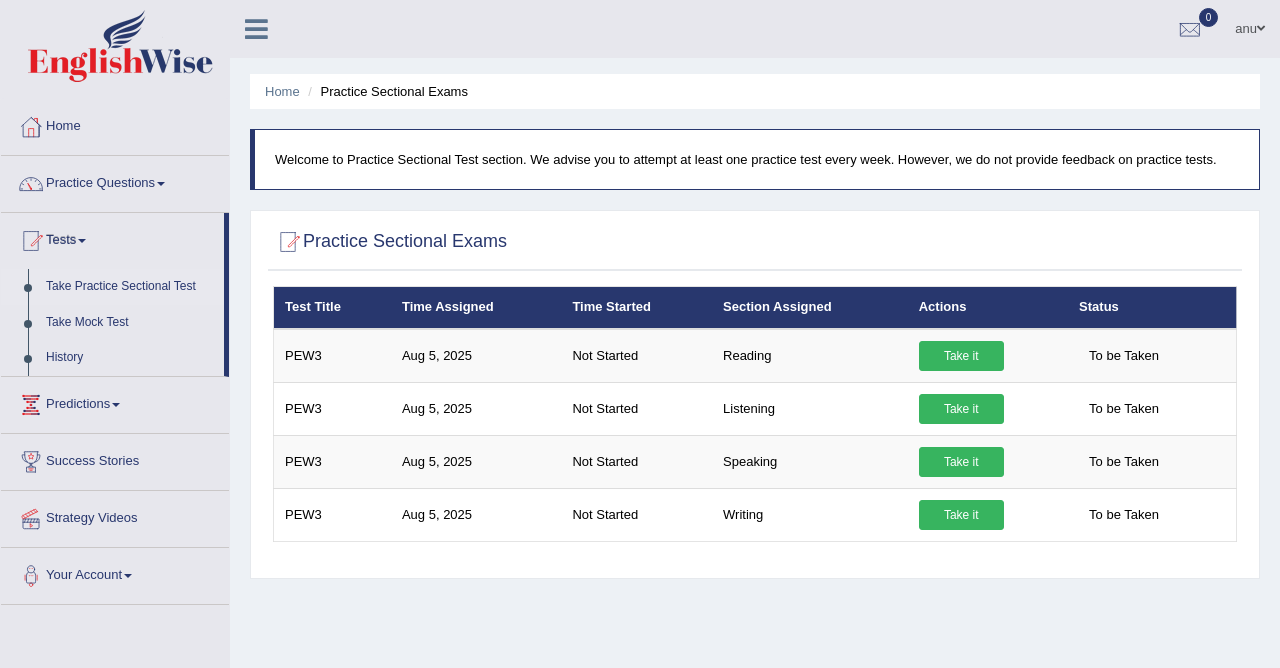 scroll, scrollTop: 0, scrollLeft: 0, axis: both 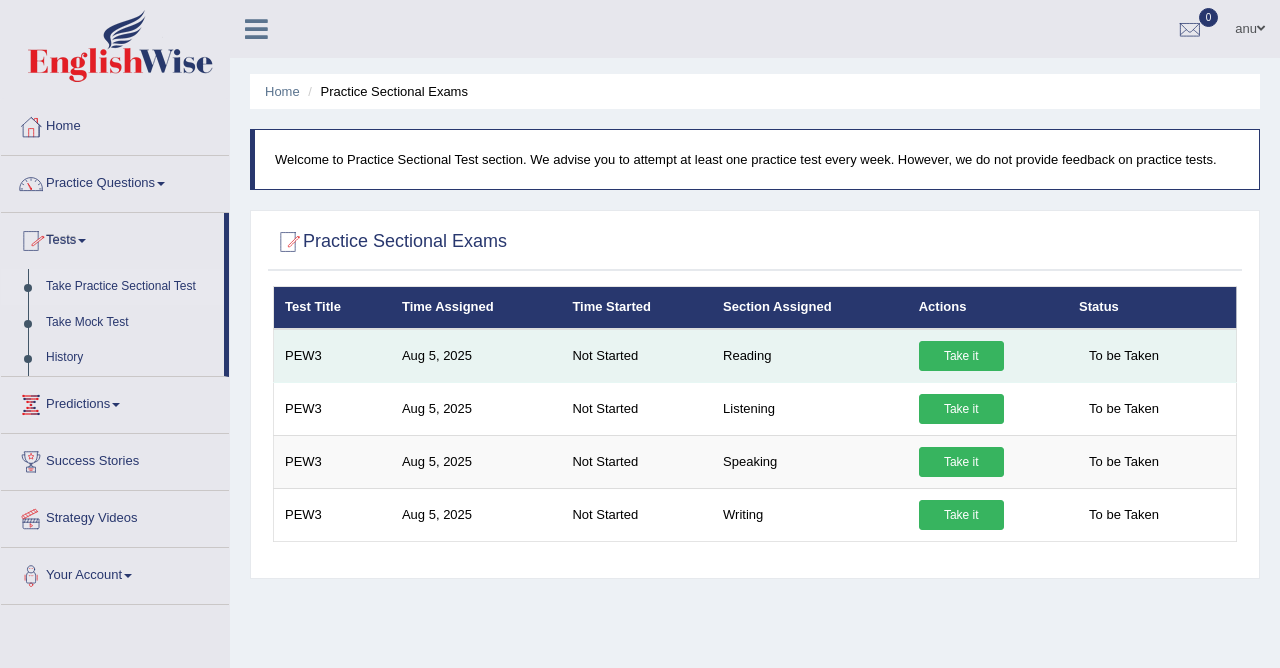click on "Take it" at bounding box center [961, 356] 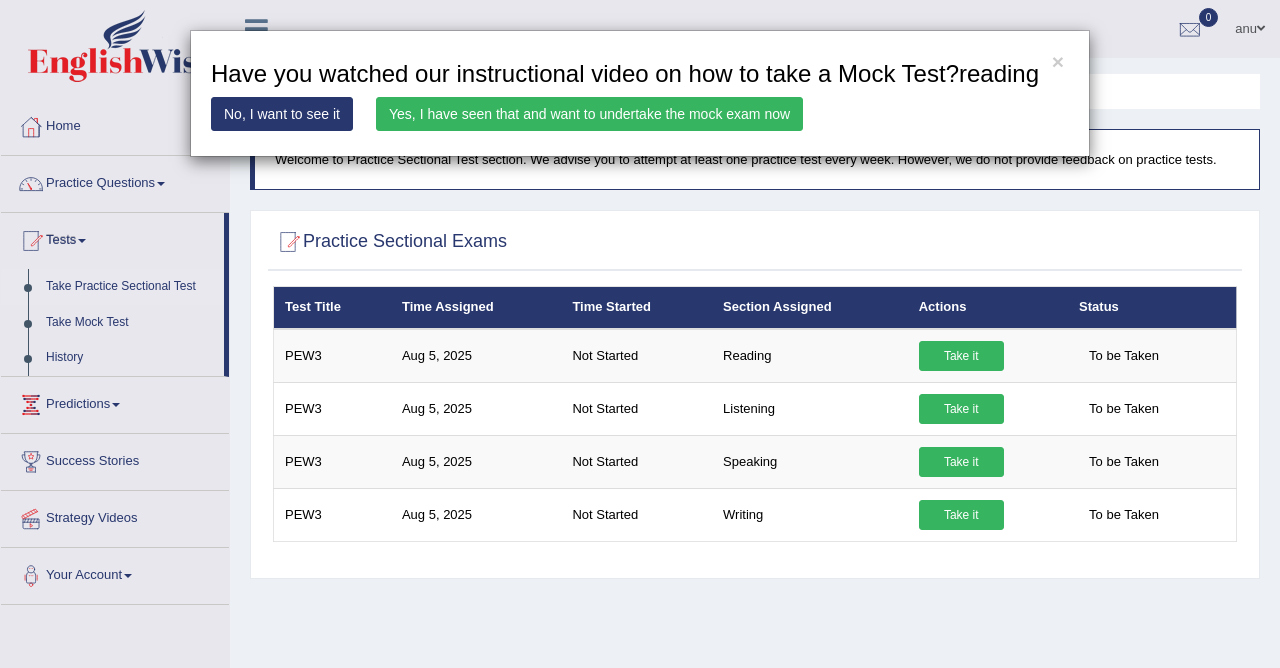 click on "Yes, I have seen that and want to undertake the mock exam now" at bounding box center (589, 114) 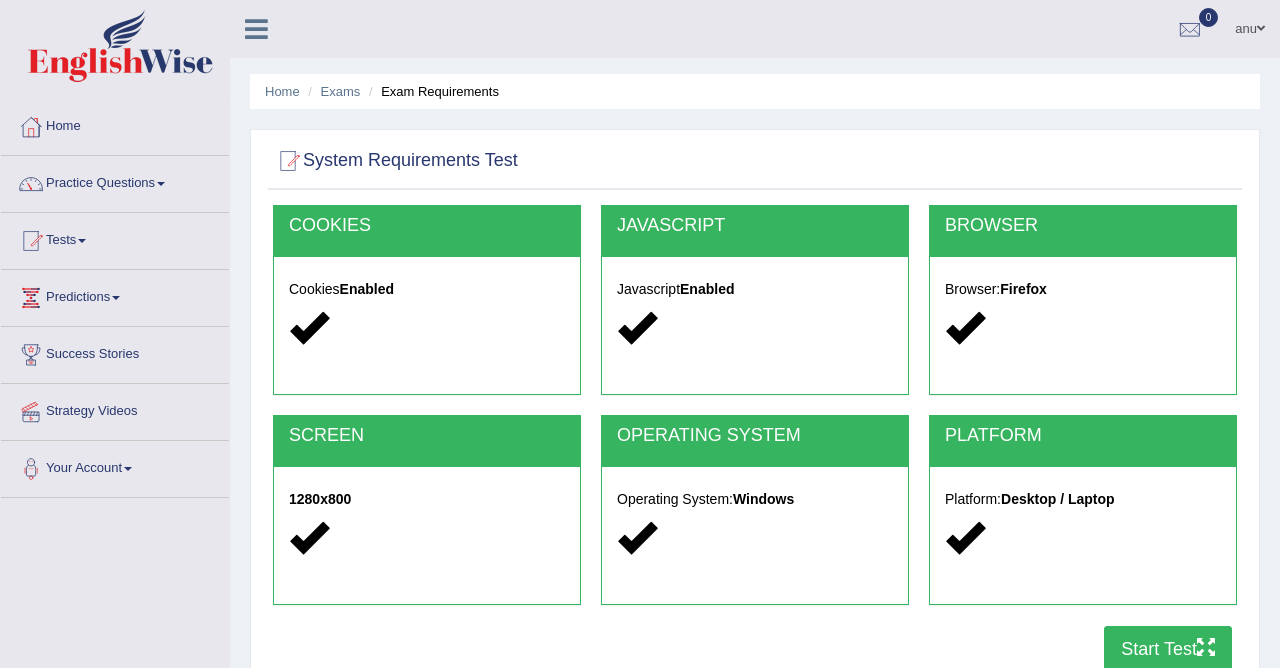 scroll, scrollTop: 0, scrollLeft: 0, axis: both 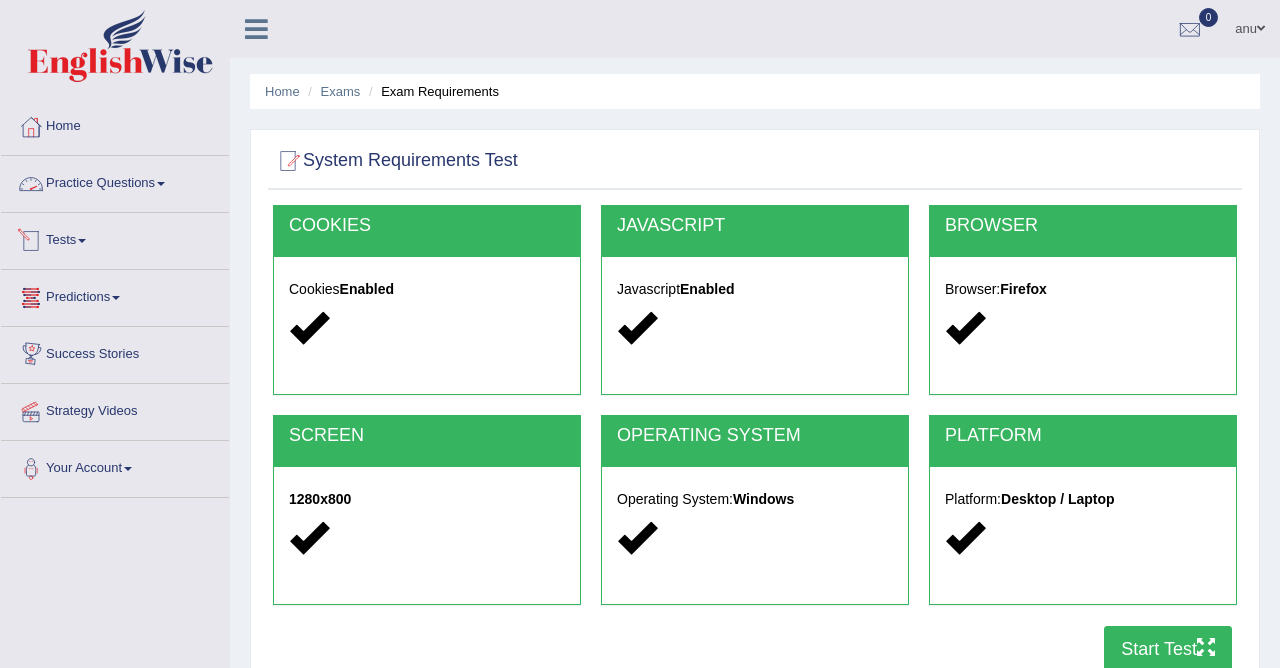 click on "Practice Questions" at bounding box center (115, 181) 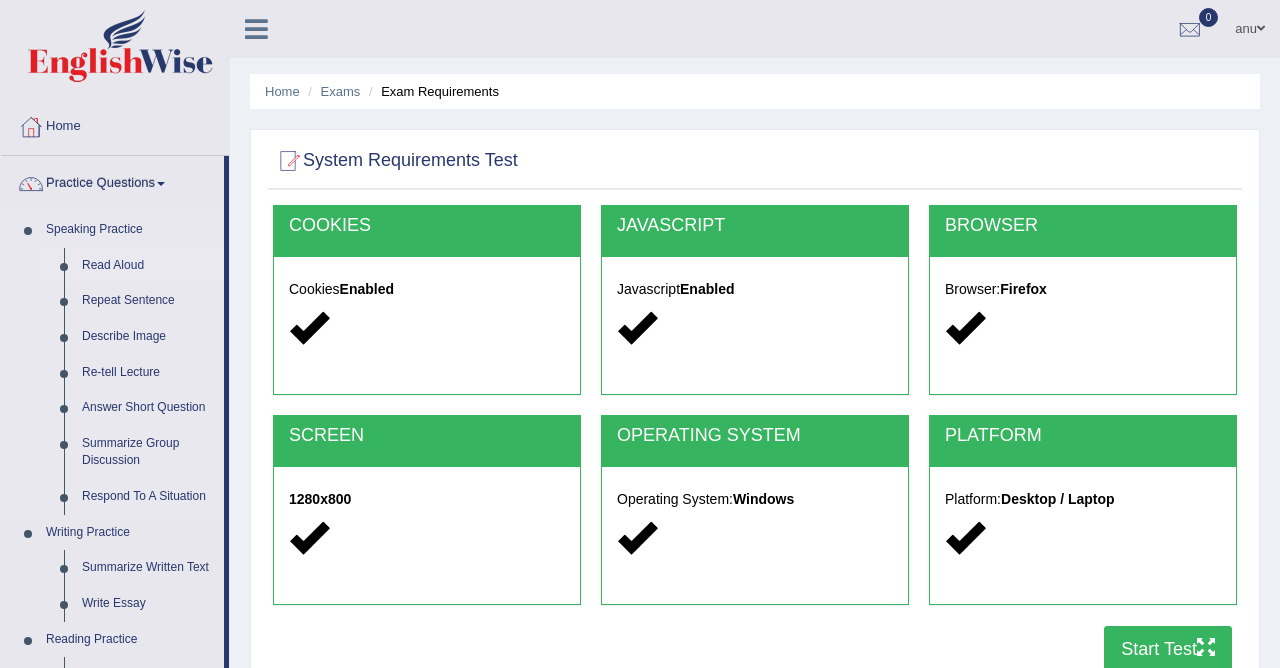 click on "Read Aloud" at bounding box center [148, 266] 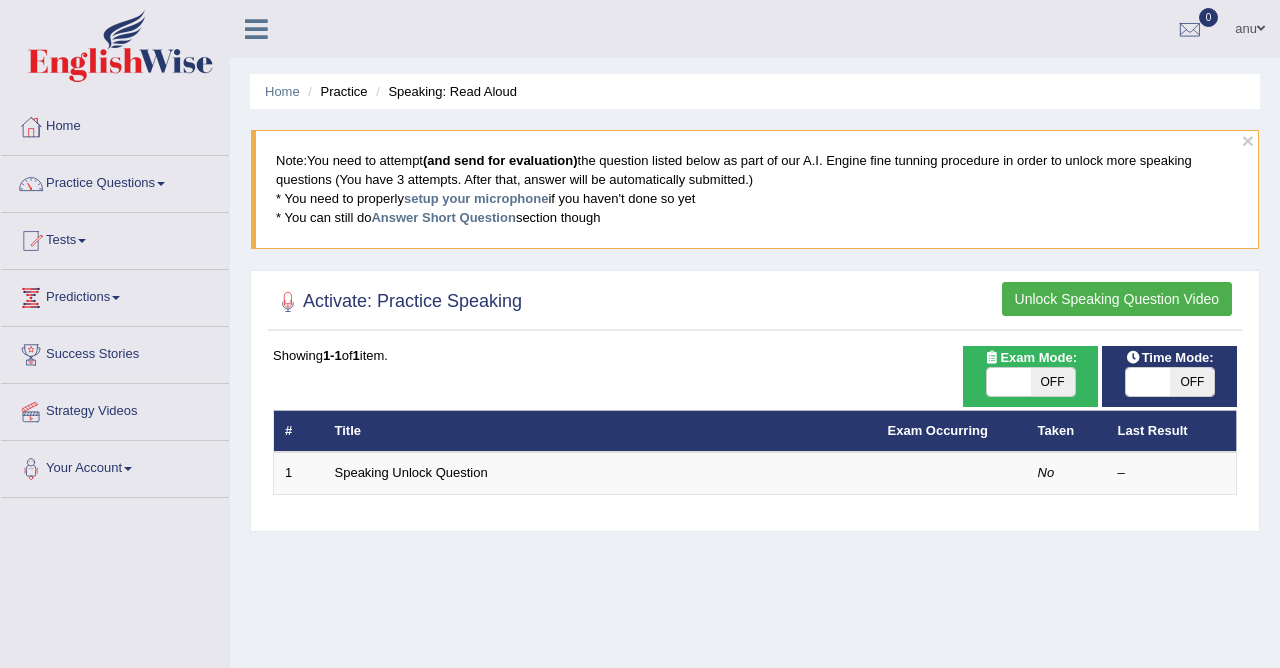 scroll, scrollTop: 0, scrollLeft: 0, axis: both 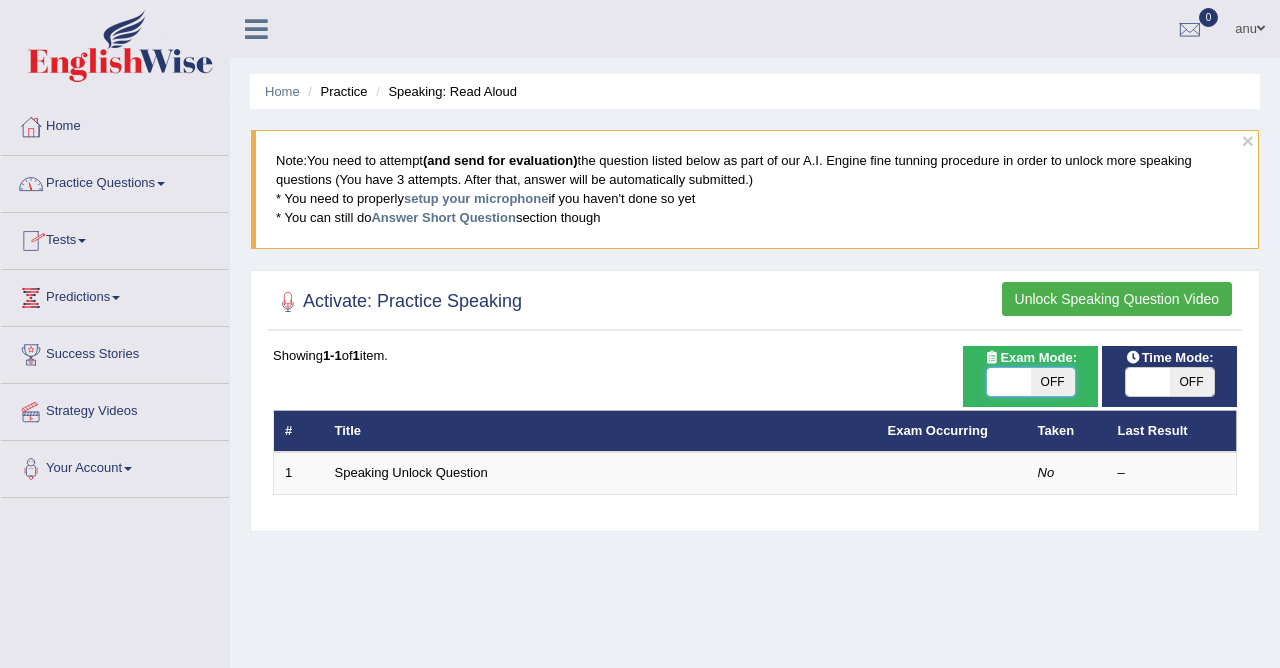 click at bounding box center (1009, 382) 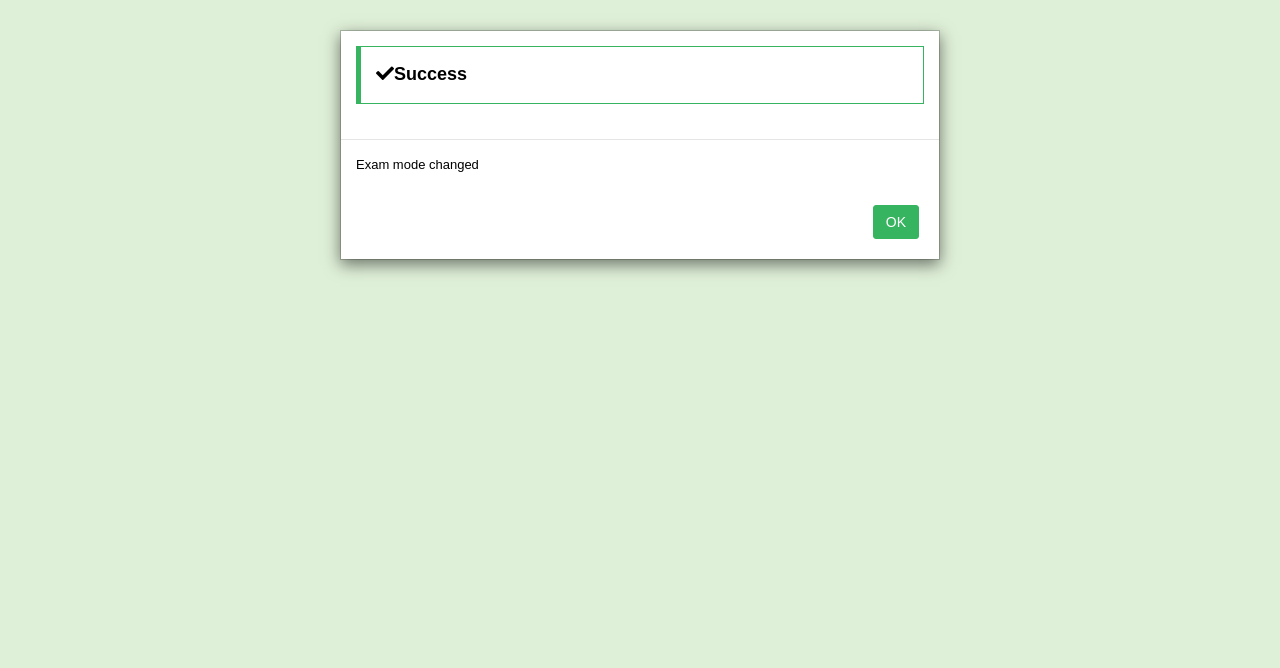 click on "OK" at bounding box center (896, 222) 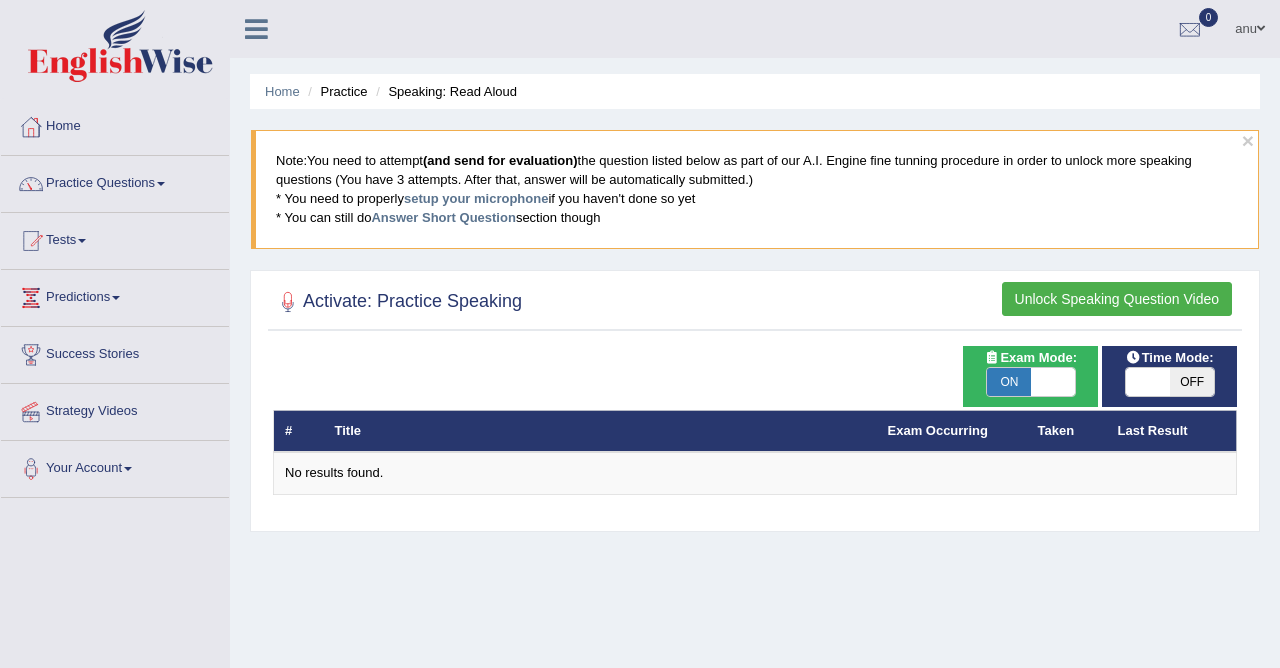 scroll, scrollTop: 0, scrollLeft: 0, axis: both 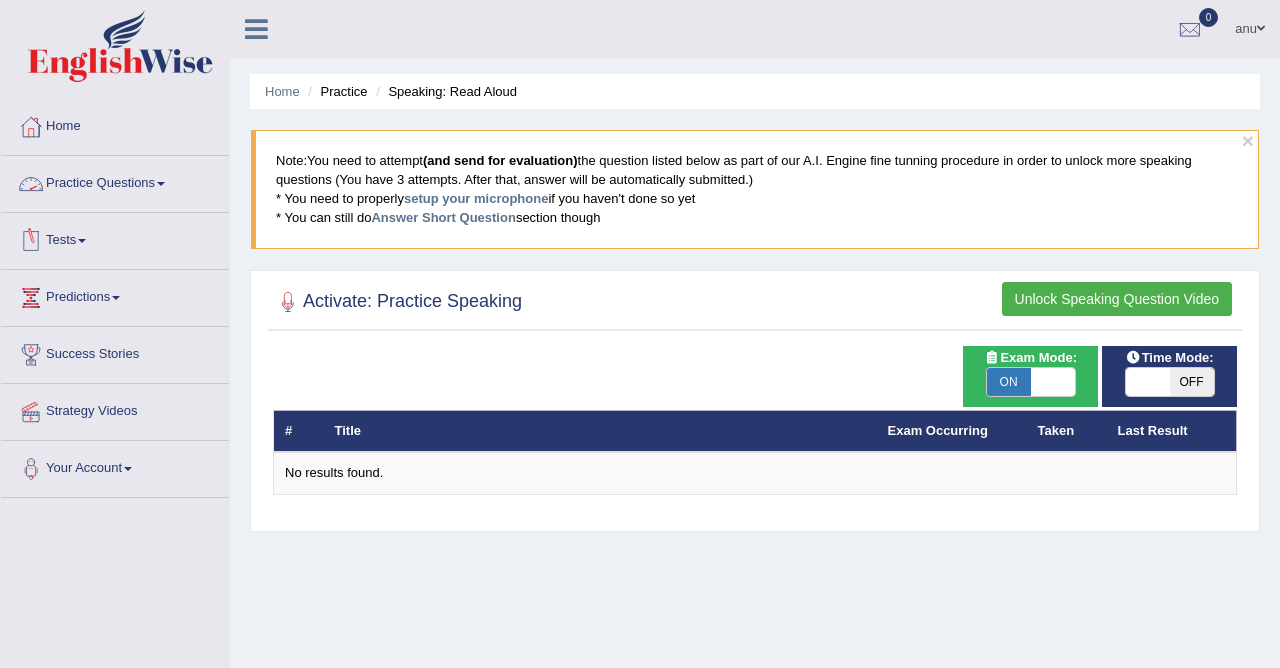 click on "Practice Questions" at bounding box center [115, 181] 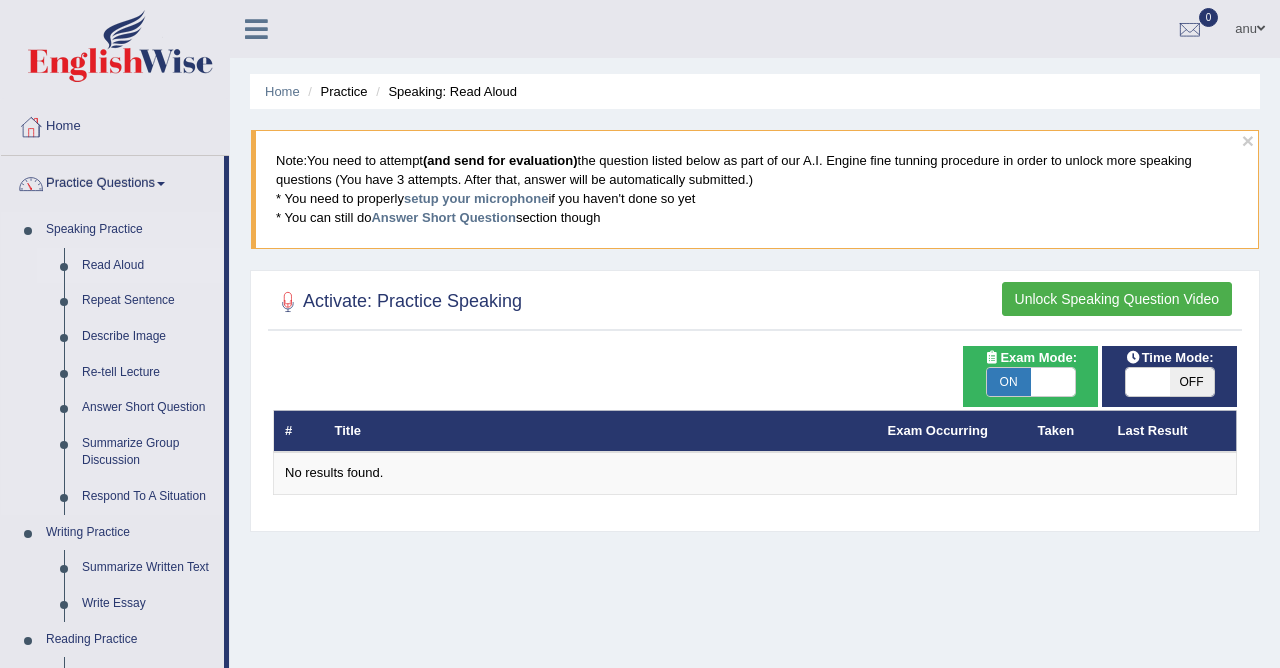 click on "Read Aloud" at bounding box center (148, 266) 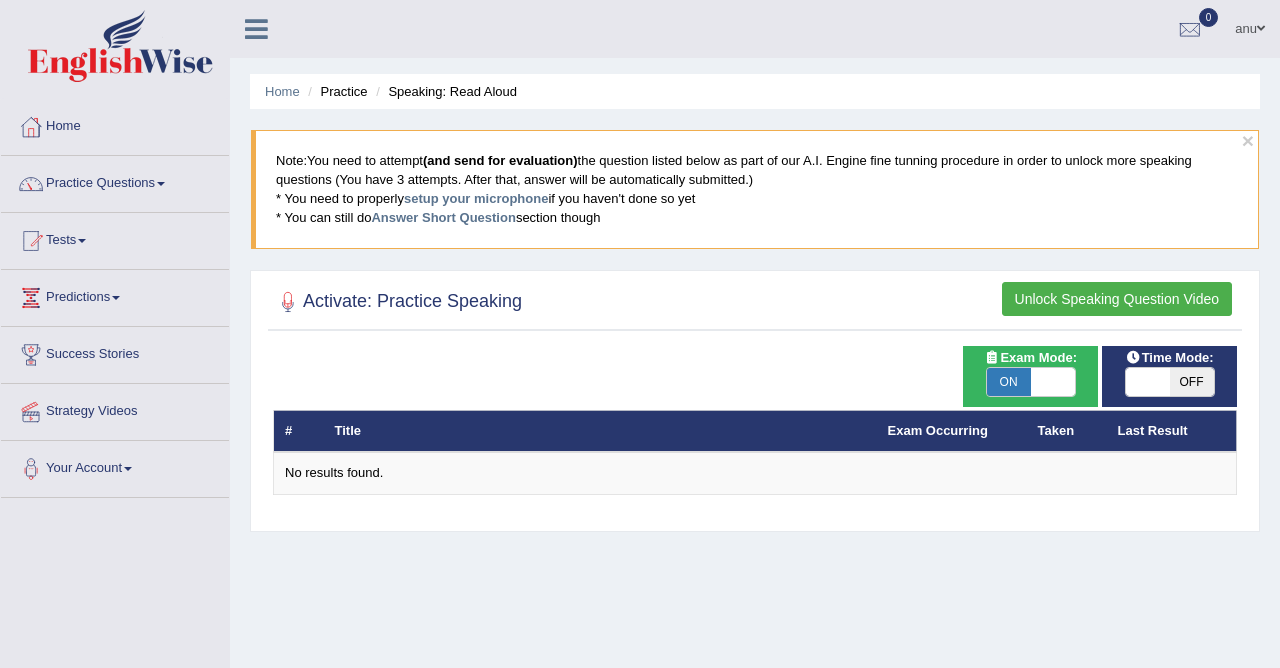 scroll, scrollTop: 0, scrollLeft: 0, axis: both 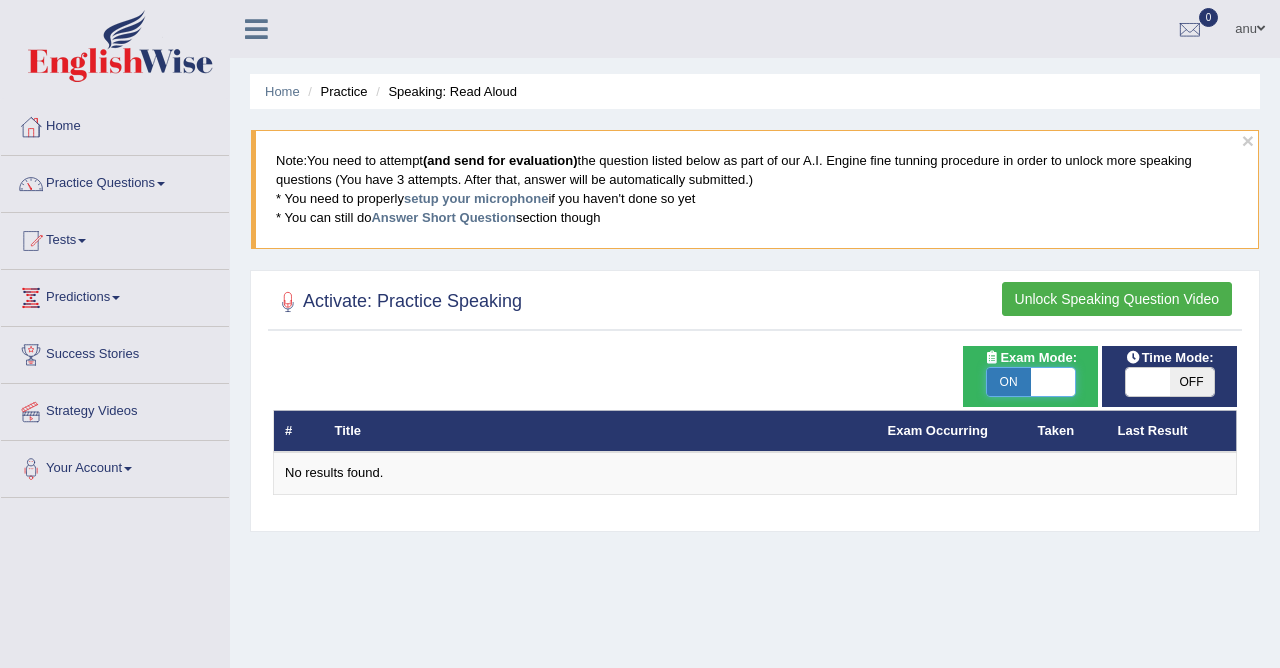click at bounding box center (1053, 382) 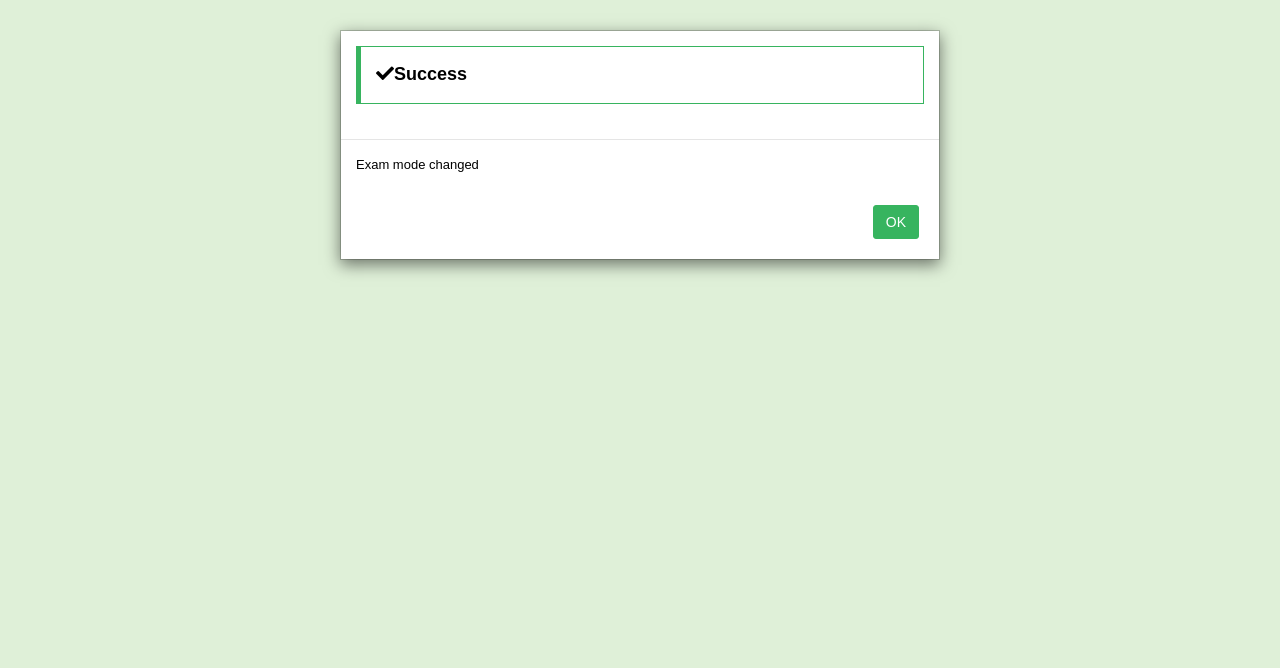 click on "OK" at bounding box center (896, 222) 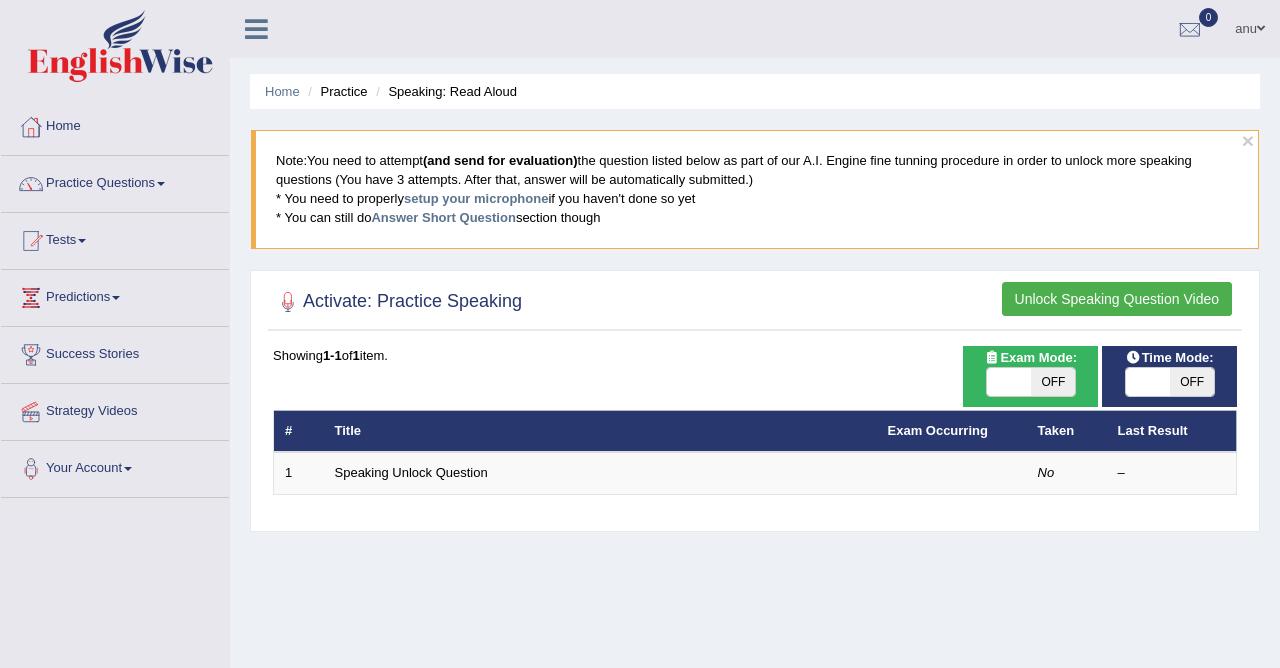 scroll, scrollTop: 0, scrollLeft: 0, axis: both 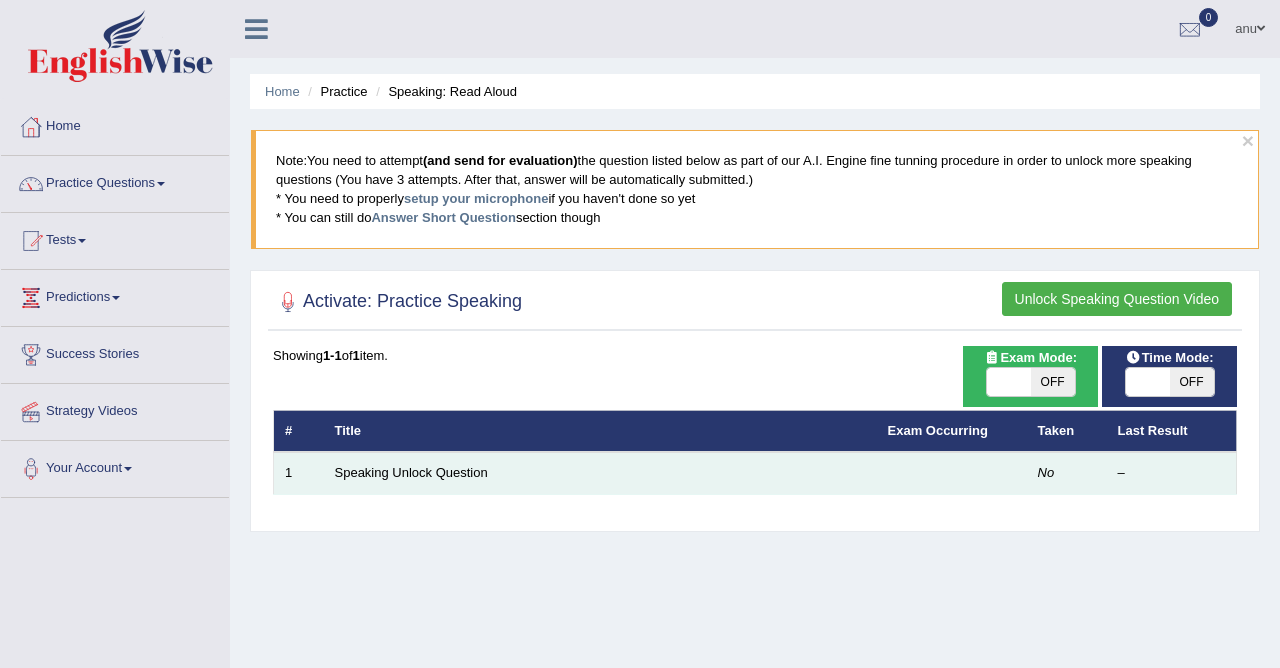 click on "Speaking Unlock Question" at bounding box center (600, 473) 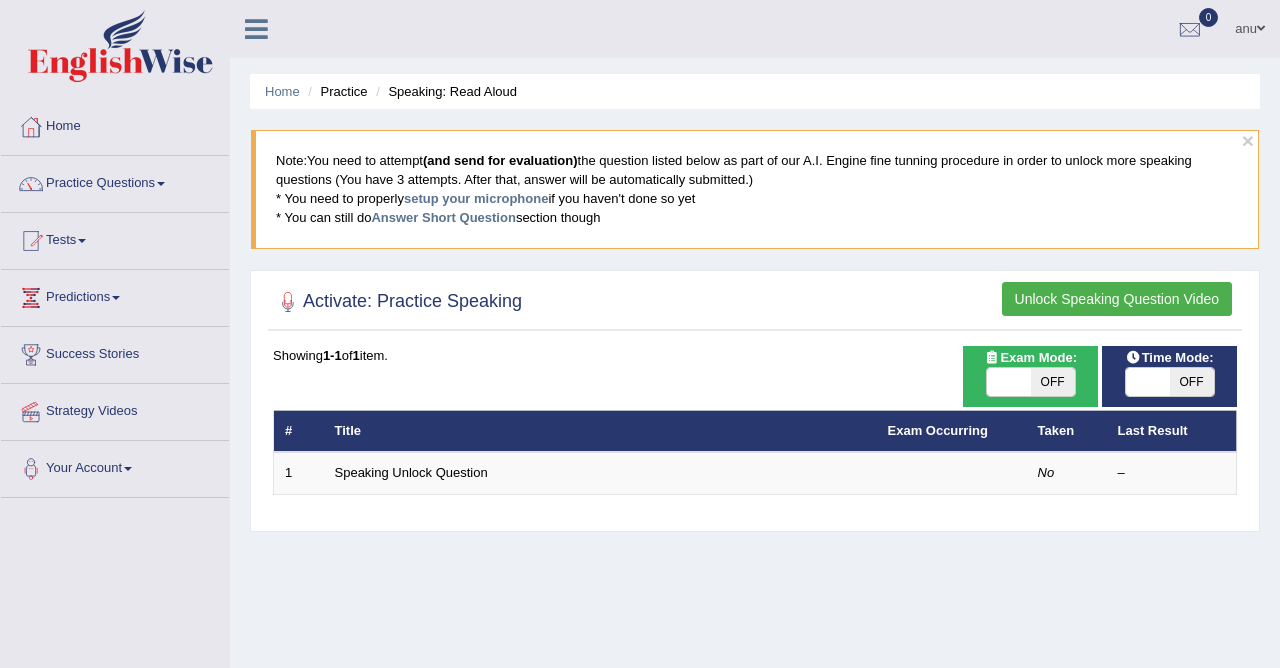 click on "Unlock Speaking Question Video" at bounding box center [1117, 299] 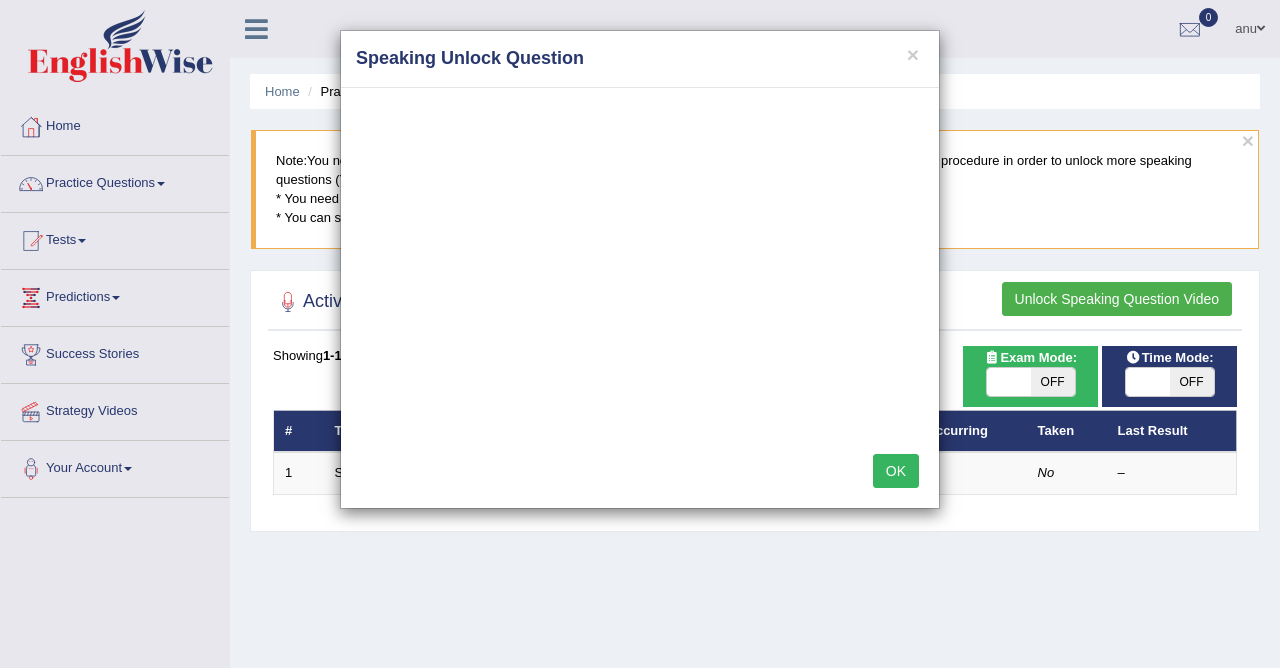 click on "OK" at bounding box center [896, 471] 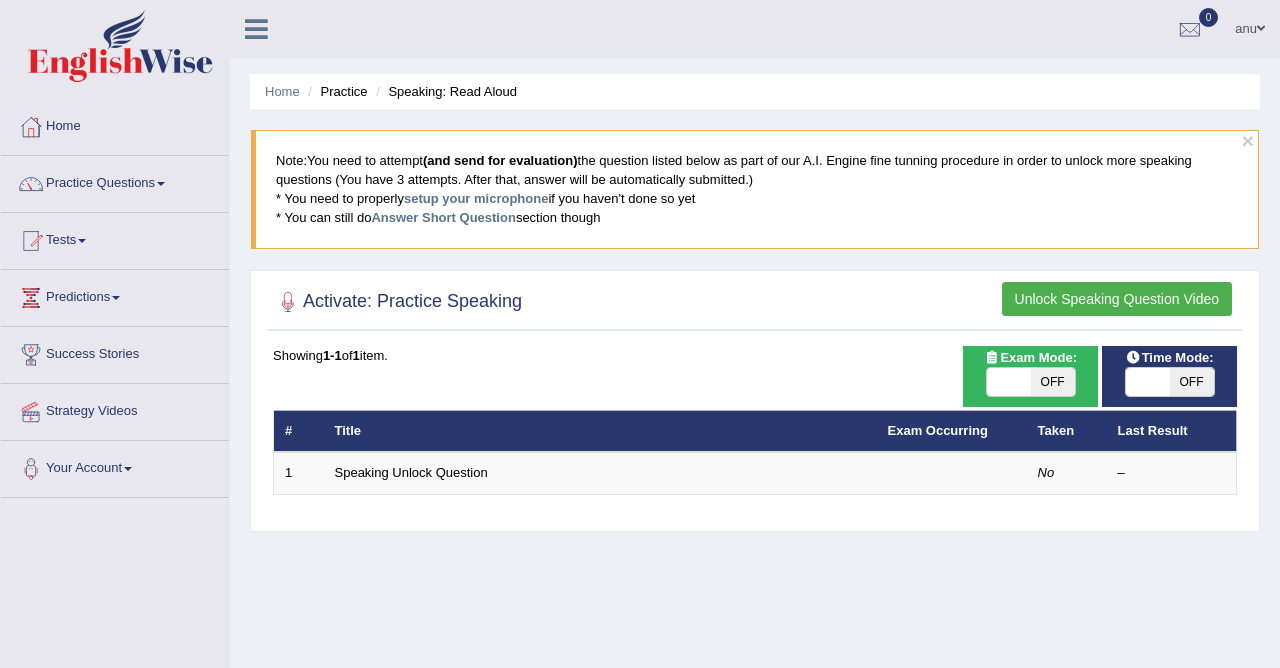 click on "Unlock Speaking Question Video" at bounding box center [1117, 299] 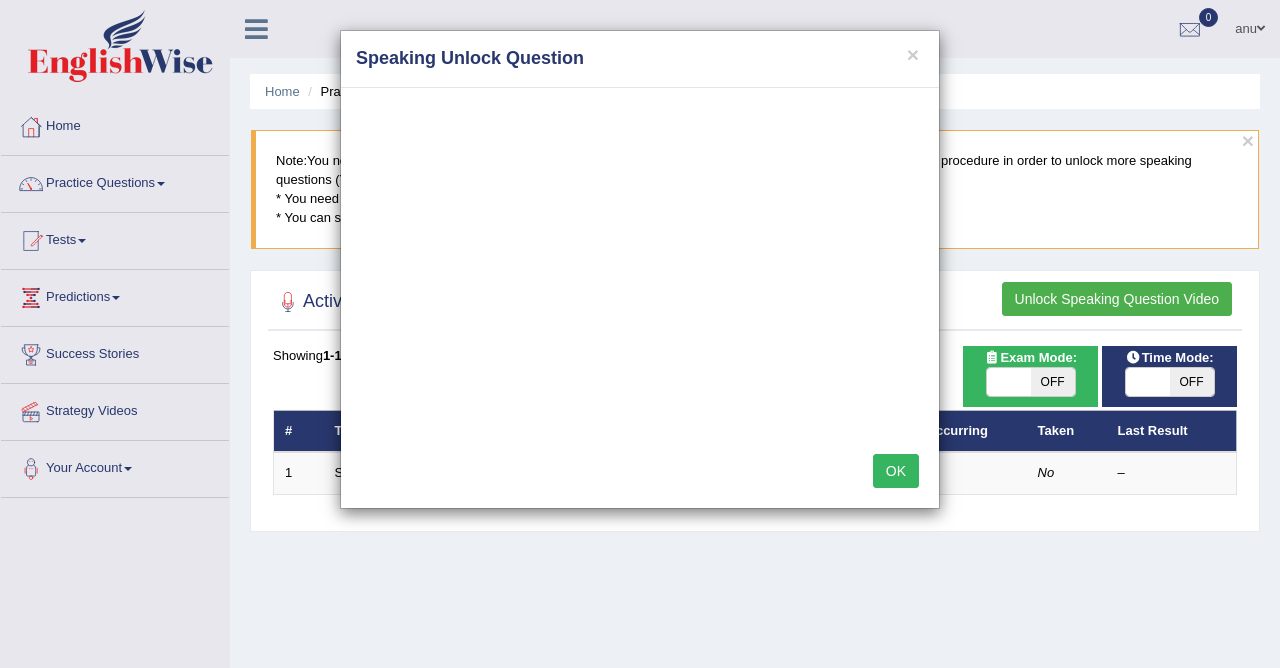 click on "OK" at bounding box center [896, 471] 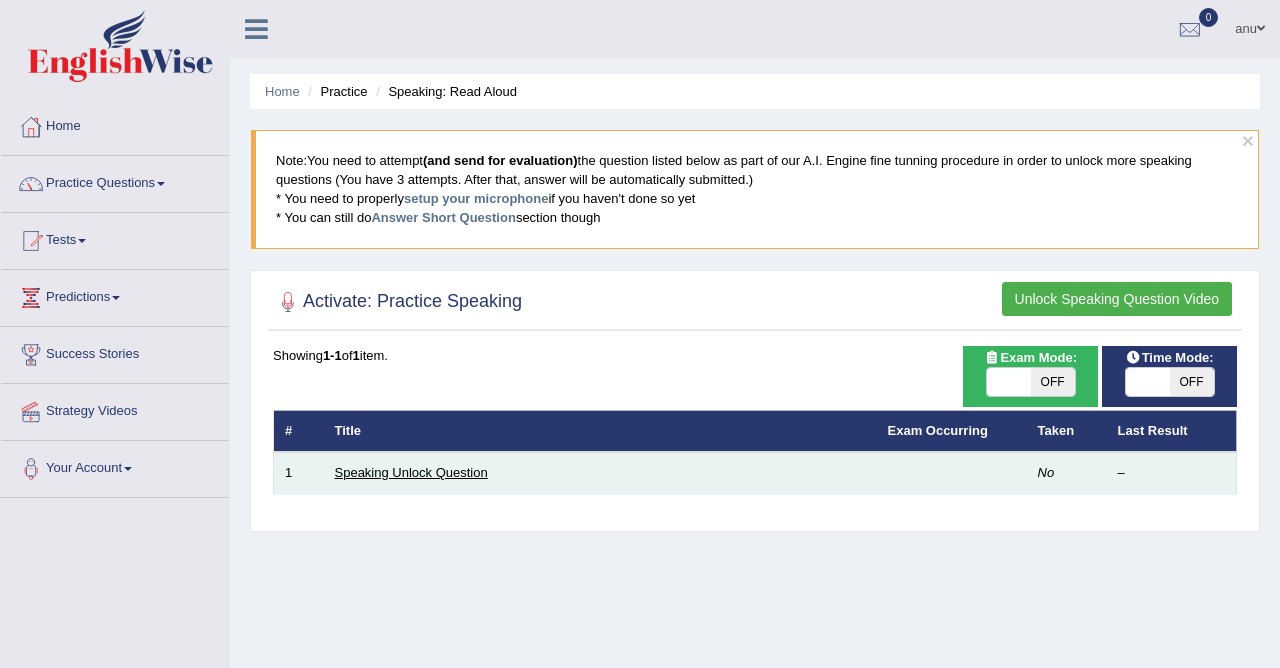 click on "Speaking Unlock Question" at bounding box center (411, 472) 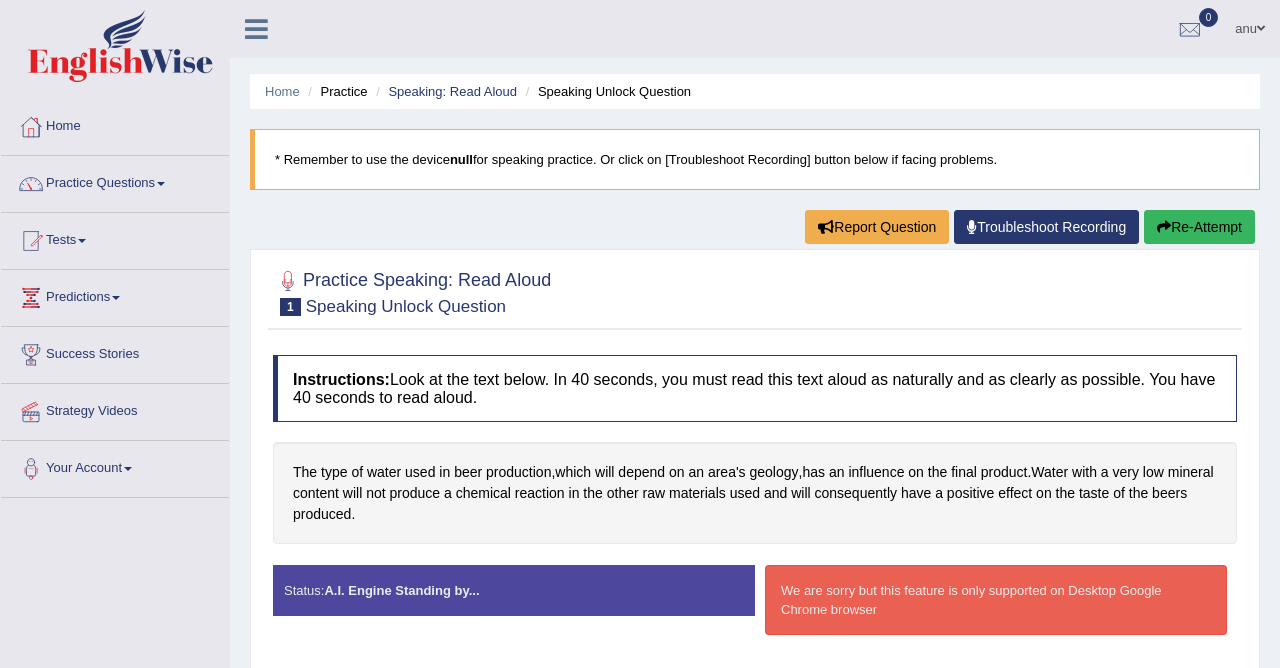 scroll, scrollTop: 0, scrollLeft: 0, axis: both 